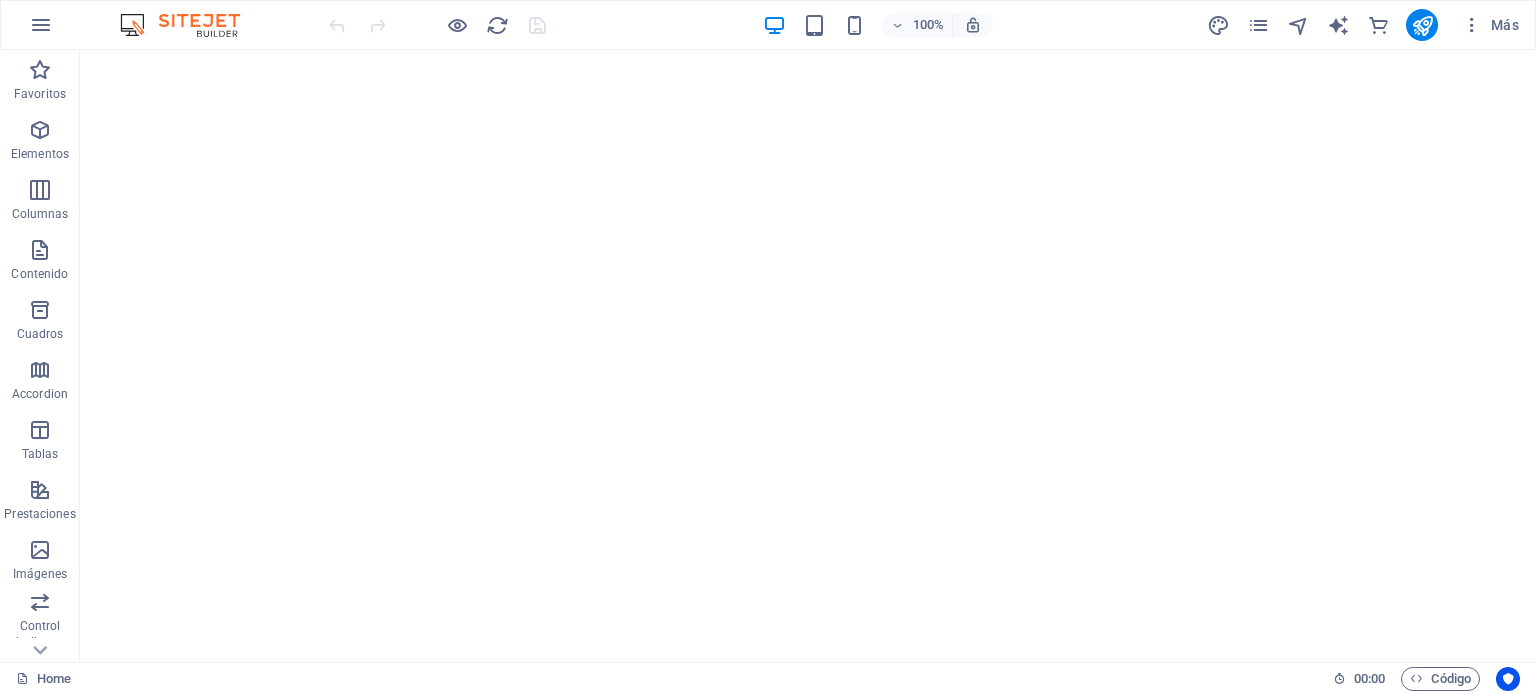 scroll, scrollTop: 0, scrollLeft: 0, axis: both 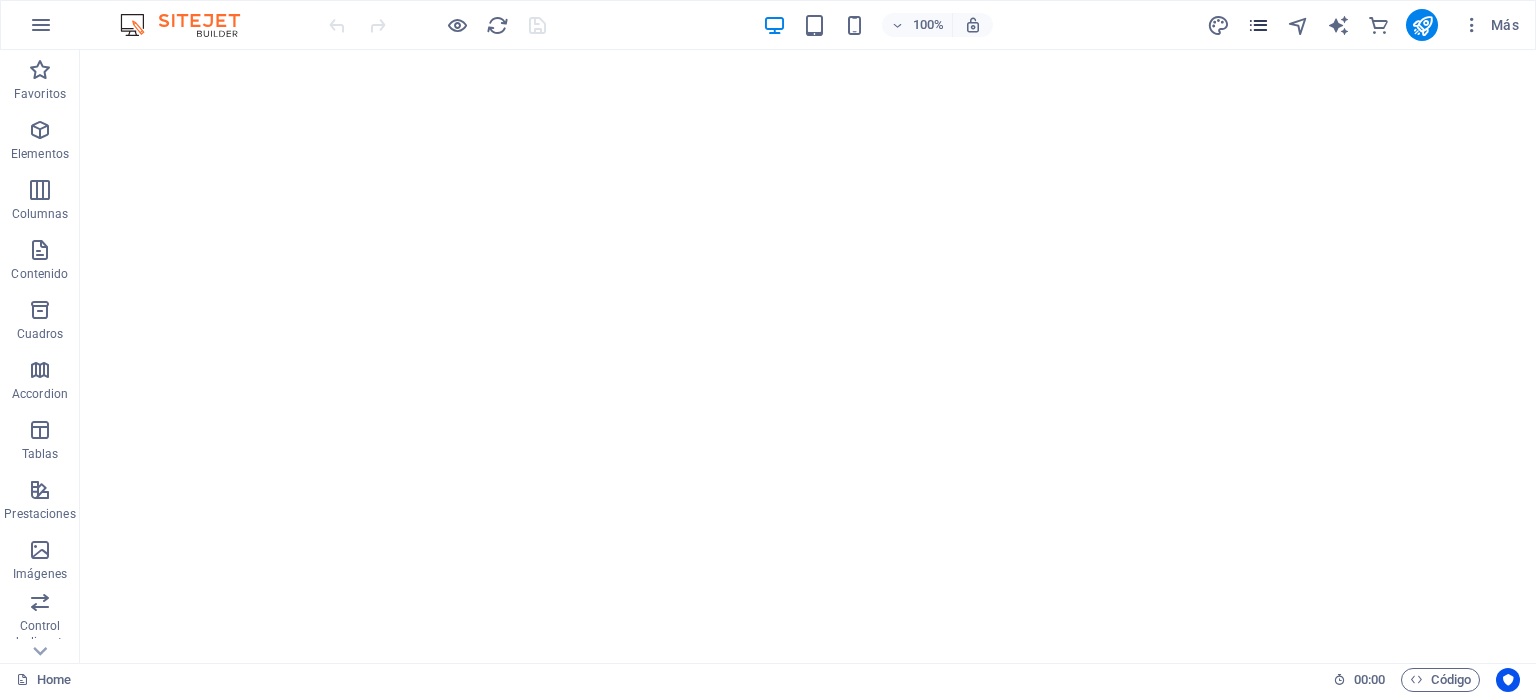 click at bounding box center [1258, 25] 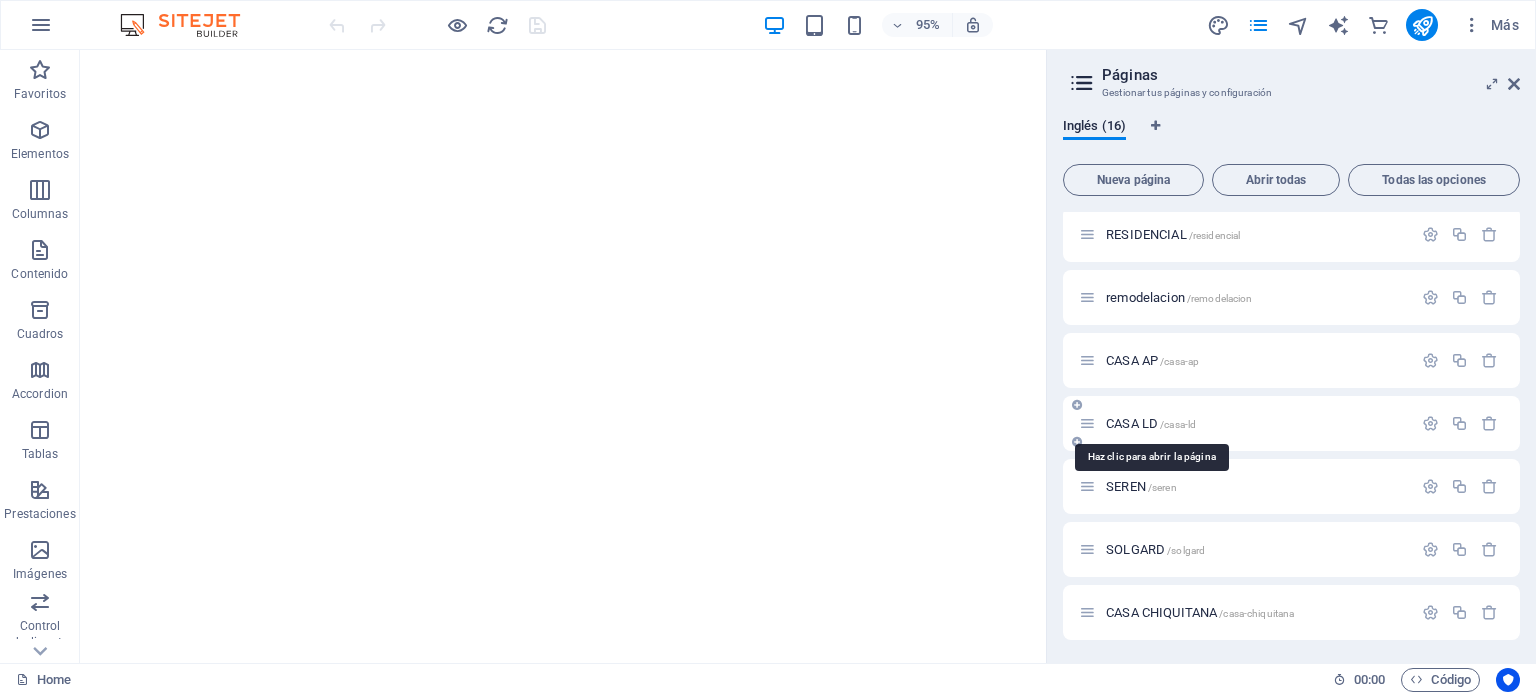 click on "[FOLDER] /[FOLDER]" at bounding box center (1151, 423) 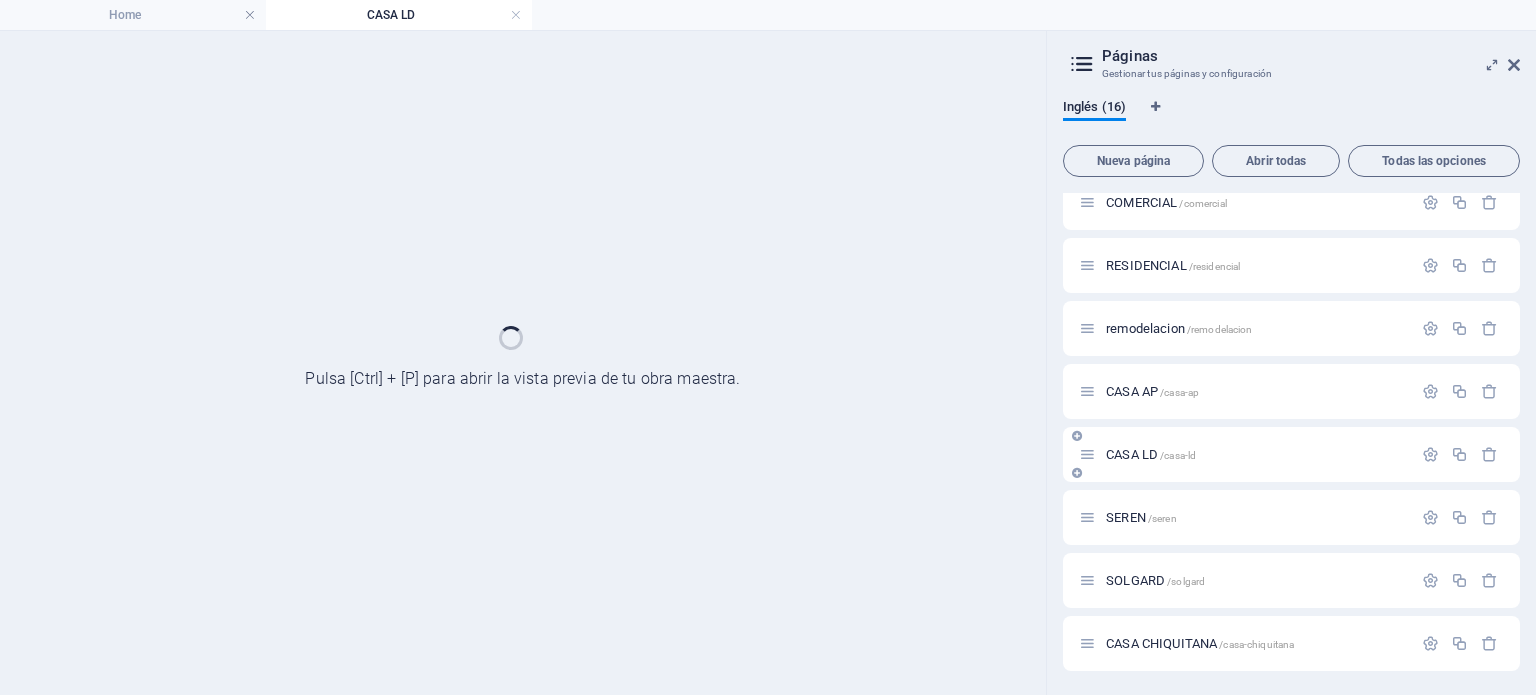 scroll, scrollTop: 521, scrollLeft: 0, axis: vertical 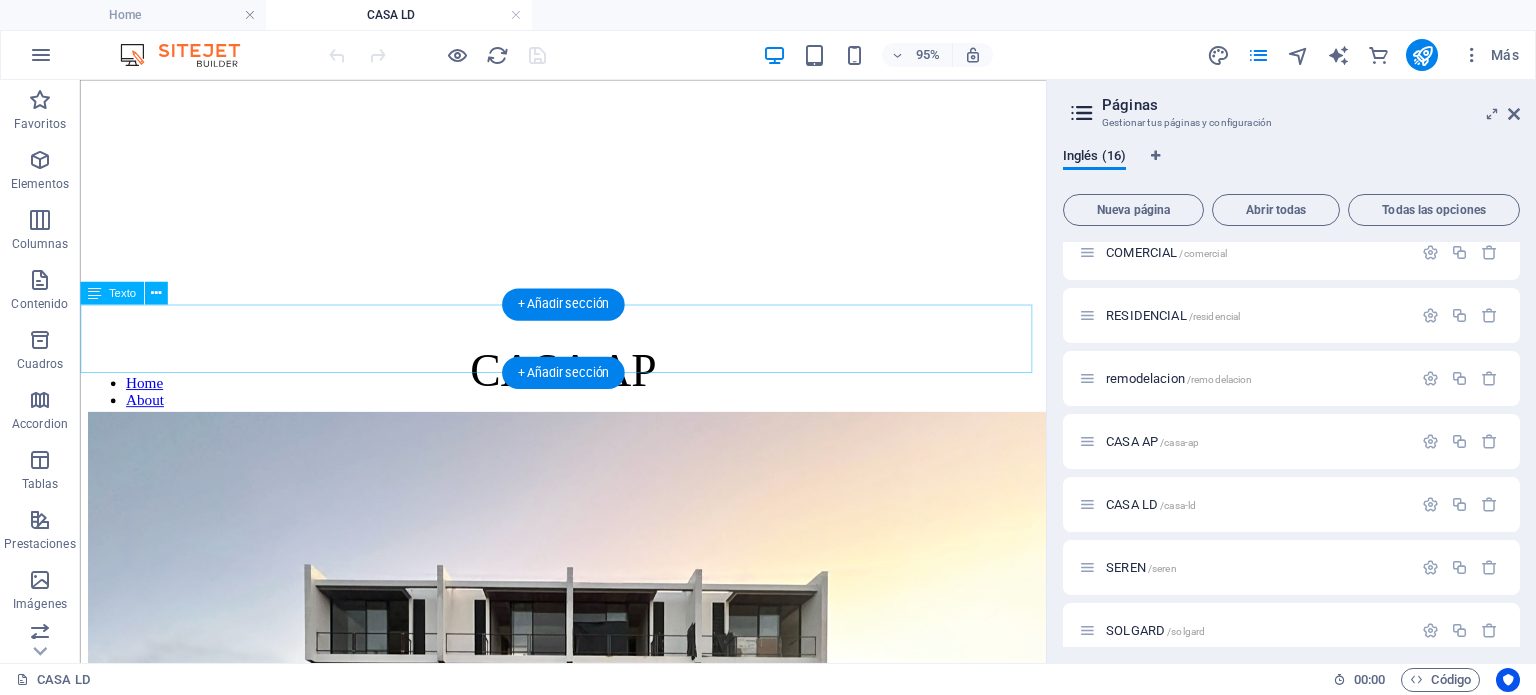 drag, startPoint x: 657, startPoint y: 345, endPoint x: 413, endPoint y: 498, distance: 288.00174 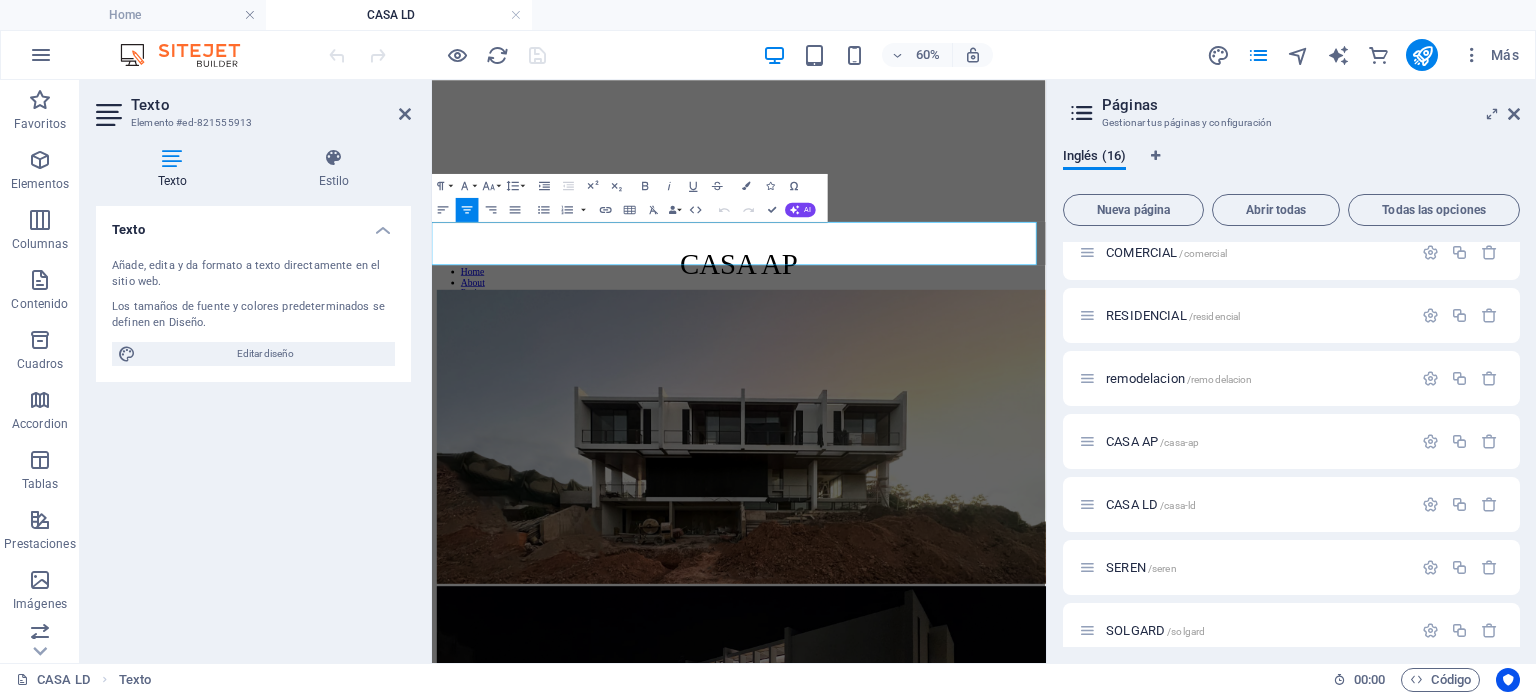 click on "CASA AP" at bounding box center [943, 385] 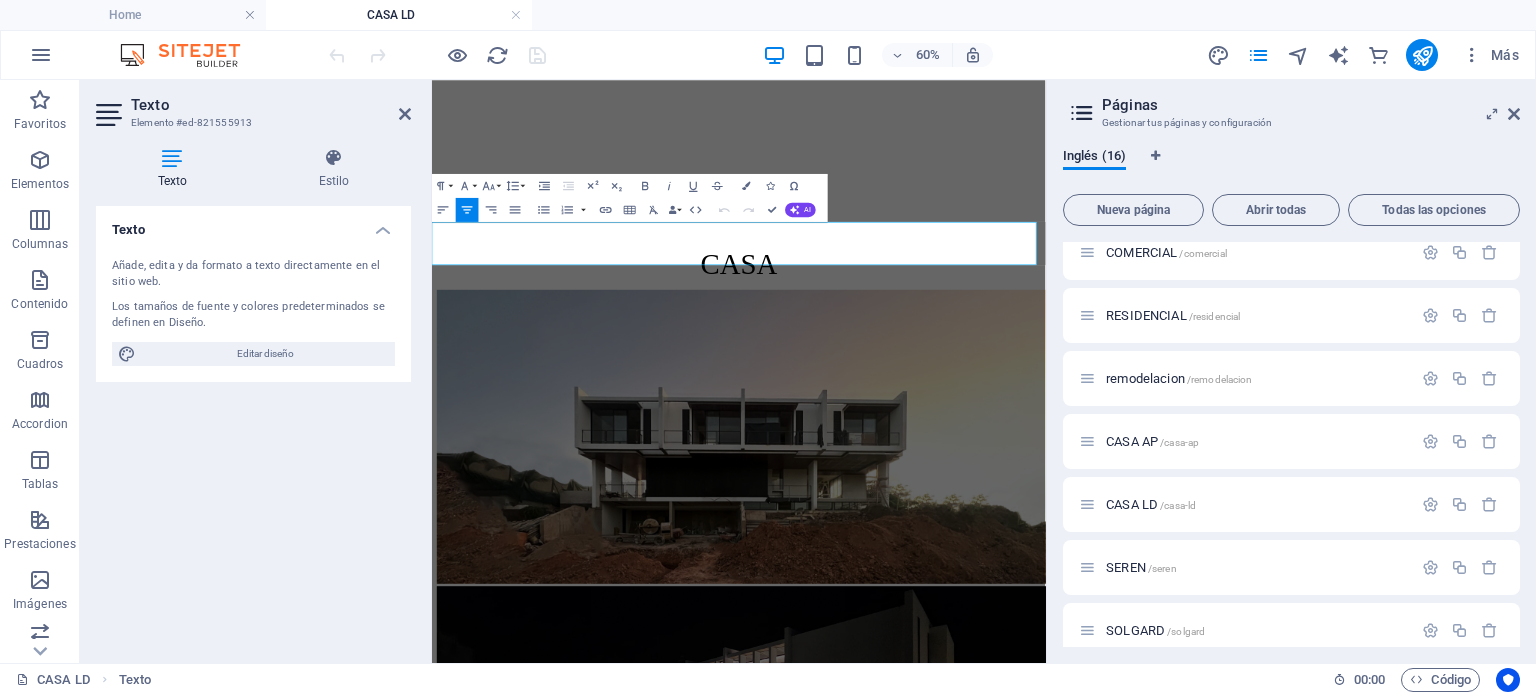 type 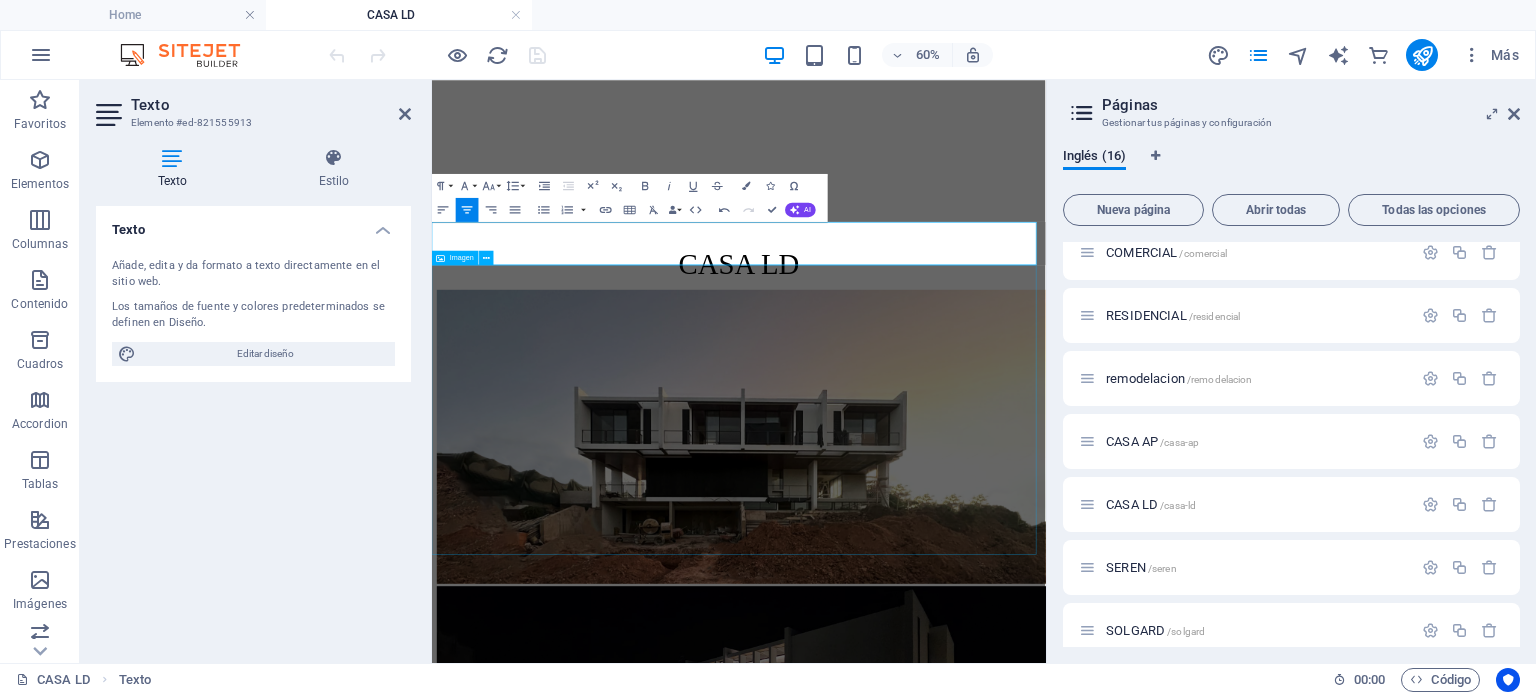 click at bounding box center (943, 676) 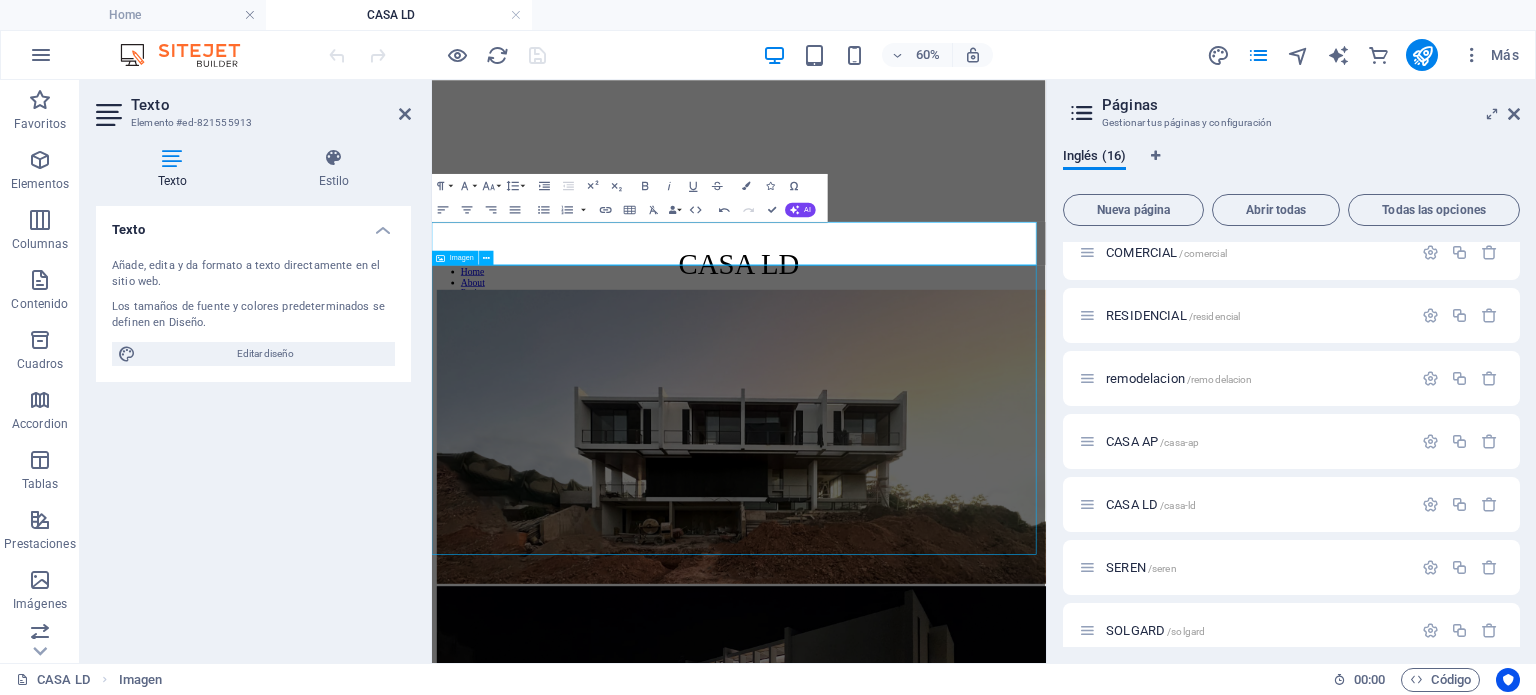 click at bounding box center [943, 676] 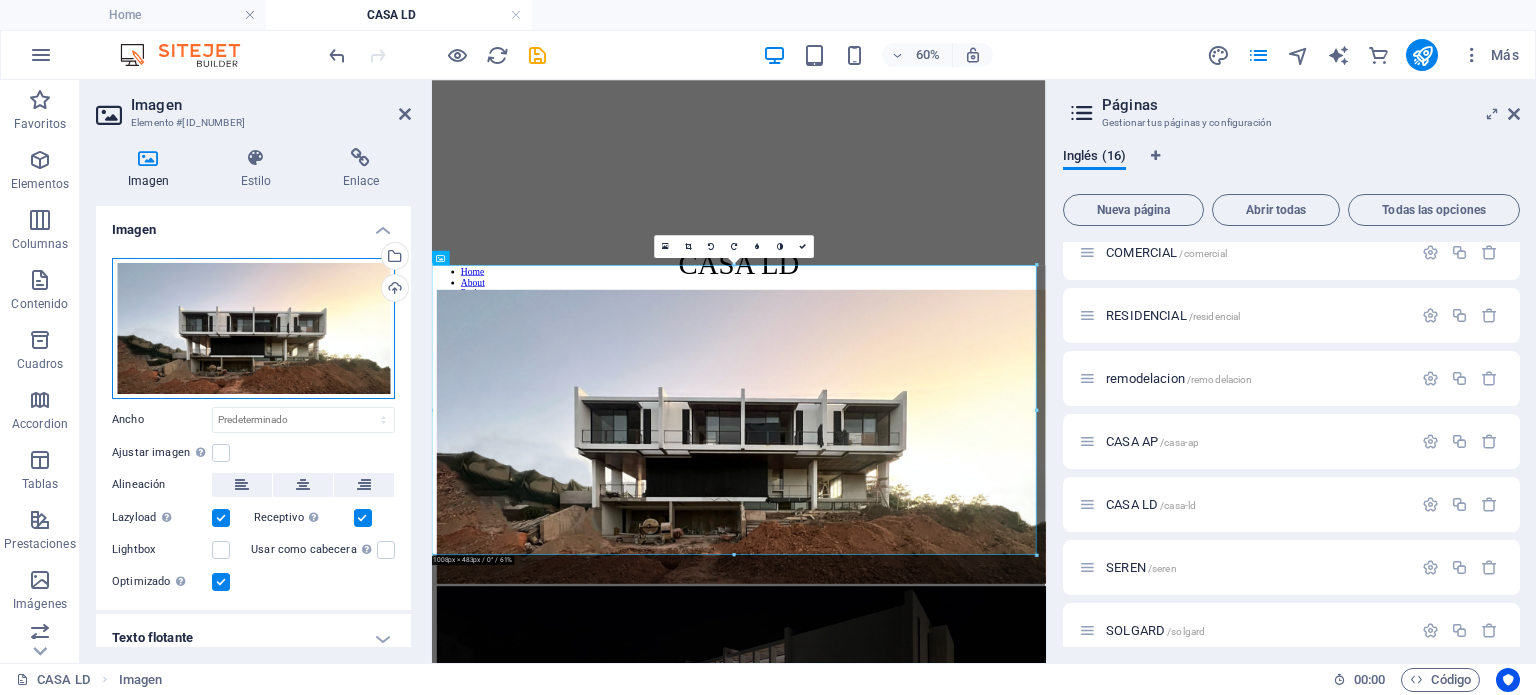 click on "Arrastra archivos aquí, haz clic para escoger archivos o  selecciona archivos de Archivos o de nuestra galería gratuita de fotos y vídeos" at bounding box center [253, 328] 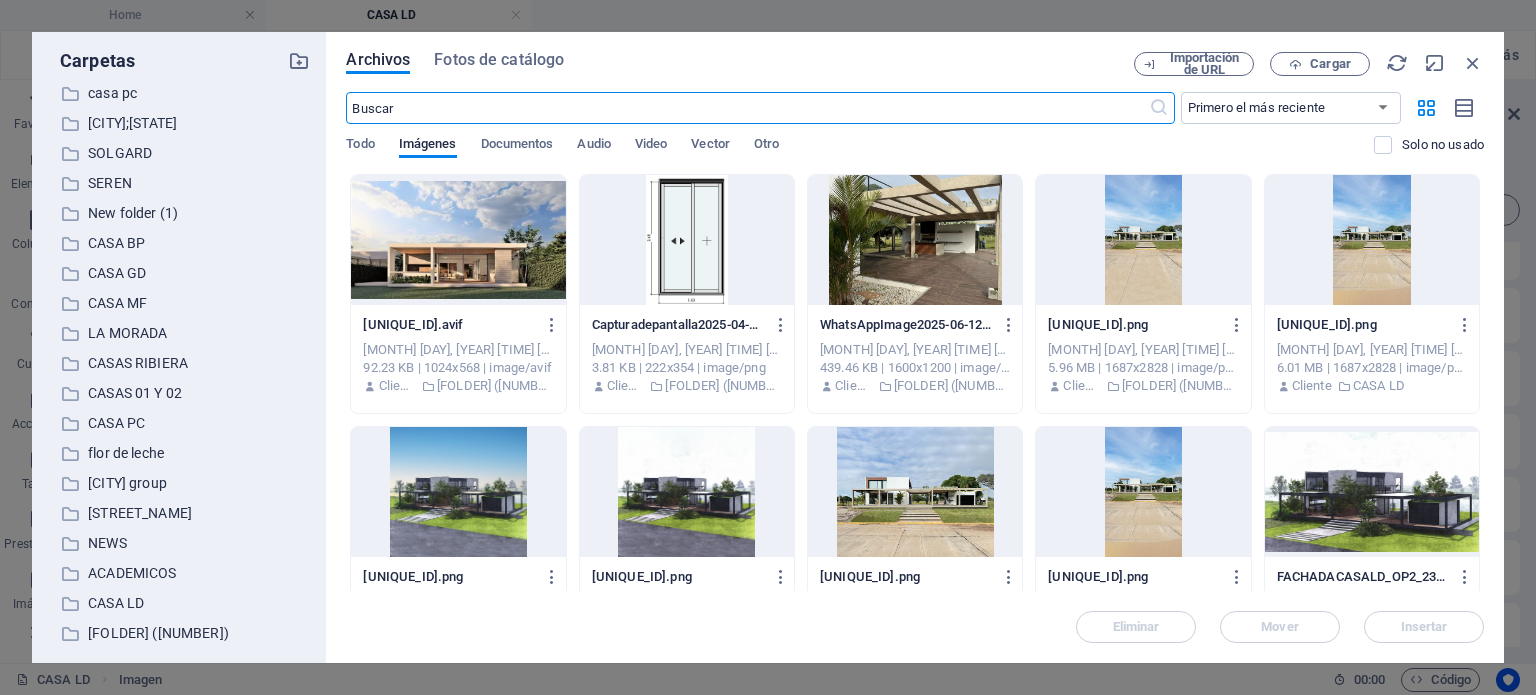 scroll, scrollTop: 336, scrollLeft: 0, axis: vertical 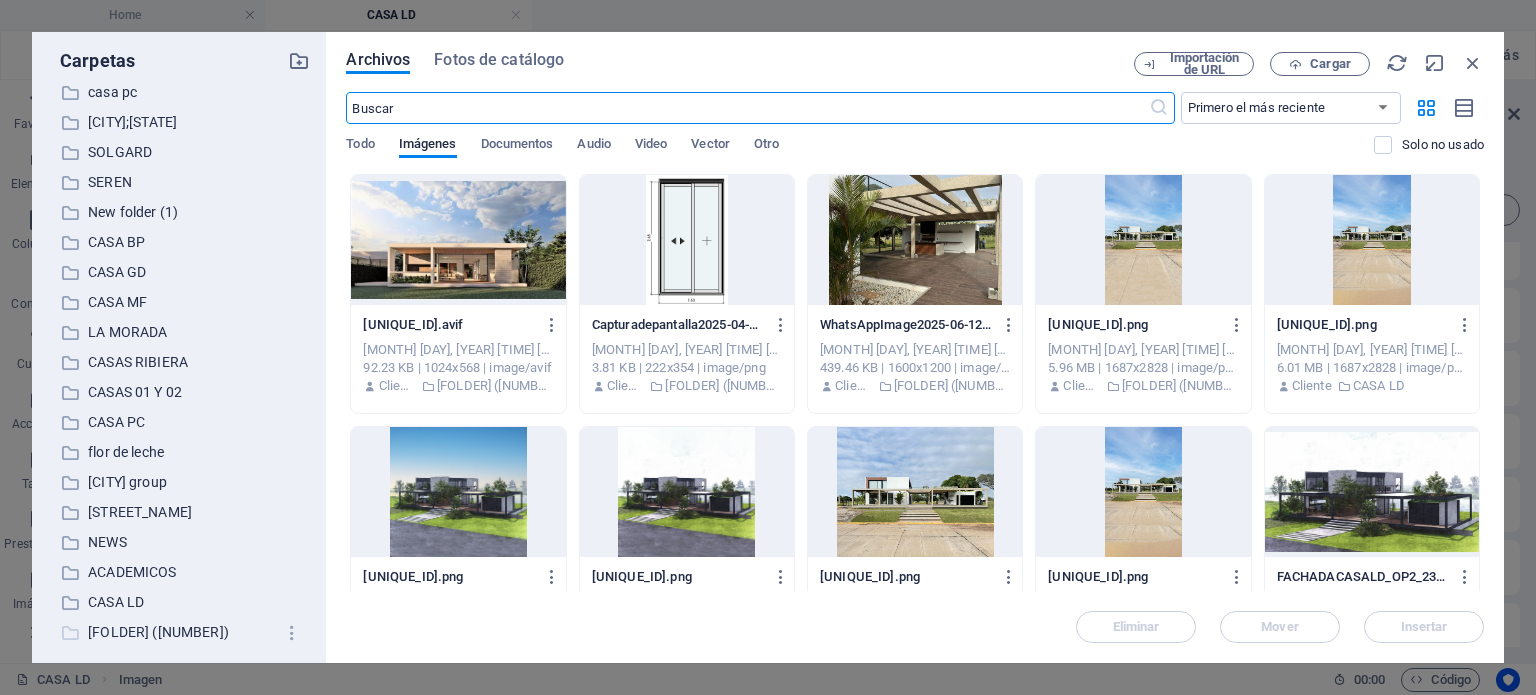 click on "[FOLDER] ([NUMBER])" at bounding box center [181, 632] 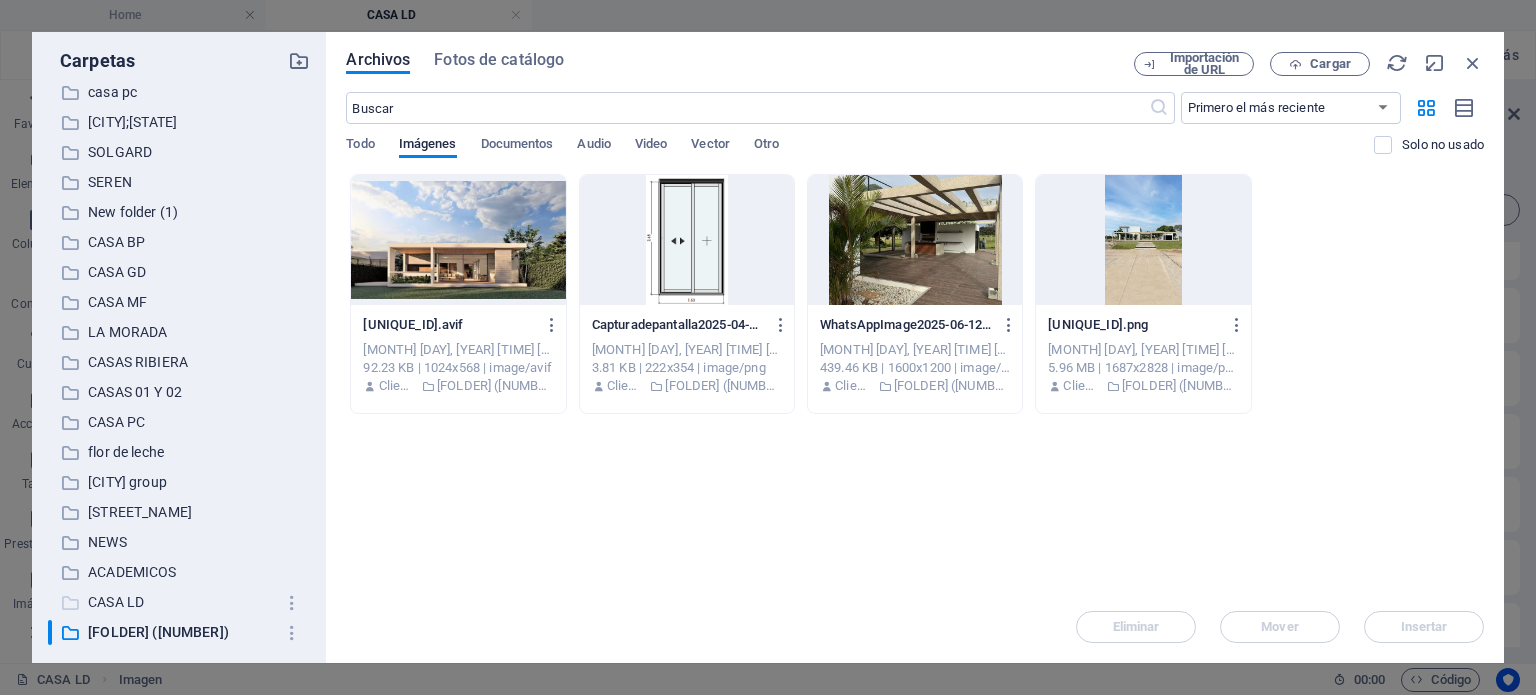 click on "CASA LD" at bounding box center [181, 602] 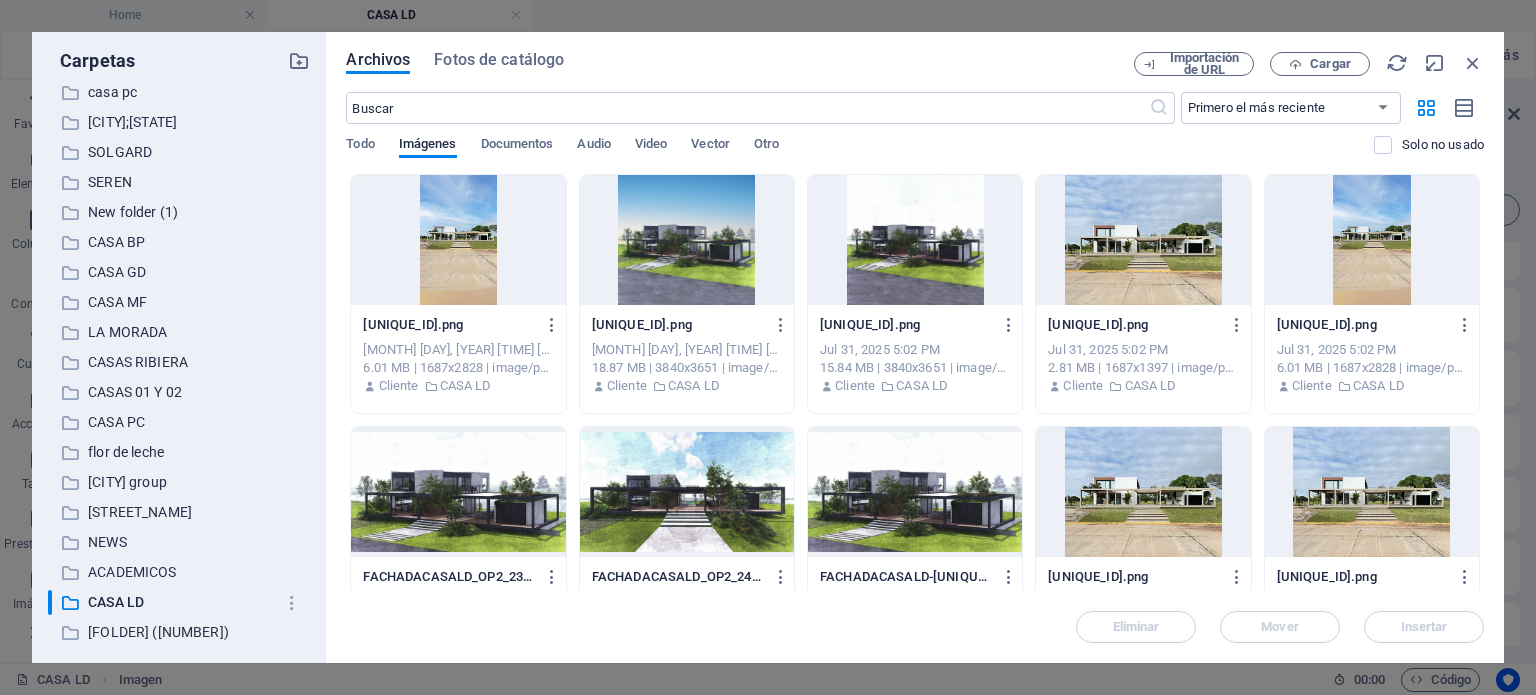 click at bounding box center [1143, 240] 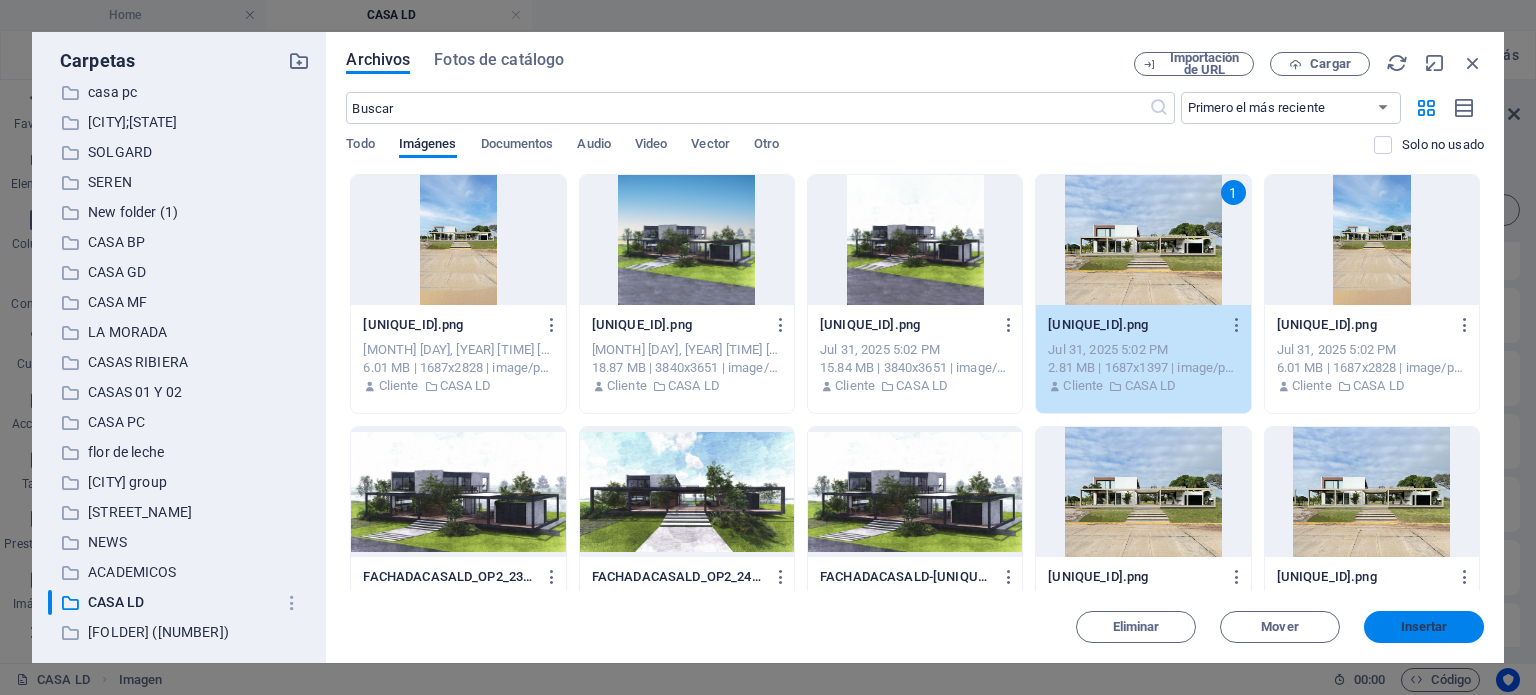 click on "Insertar" at bounding box center (1424, 627) 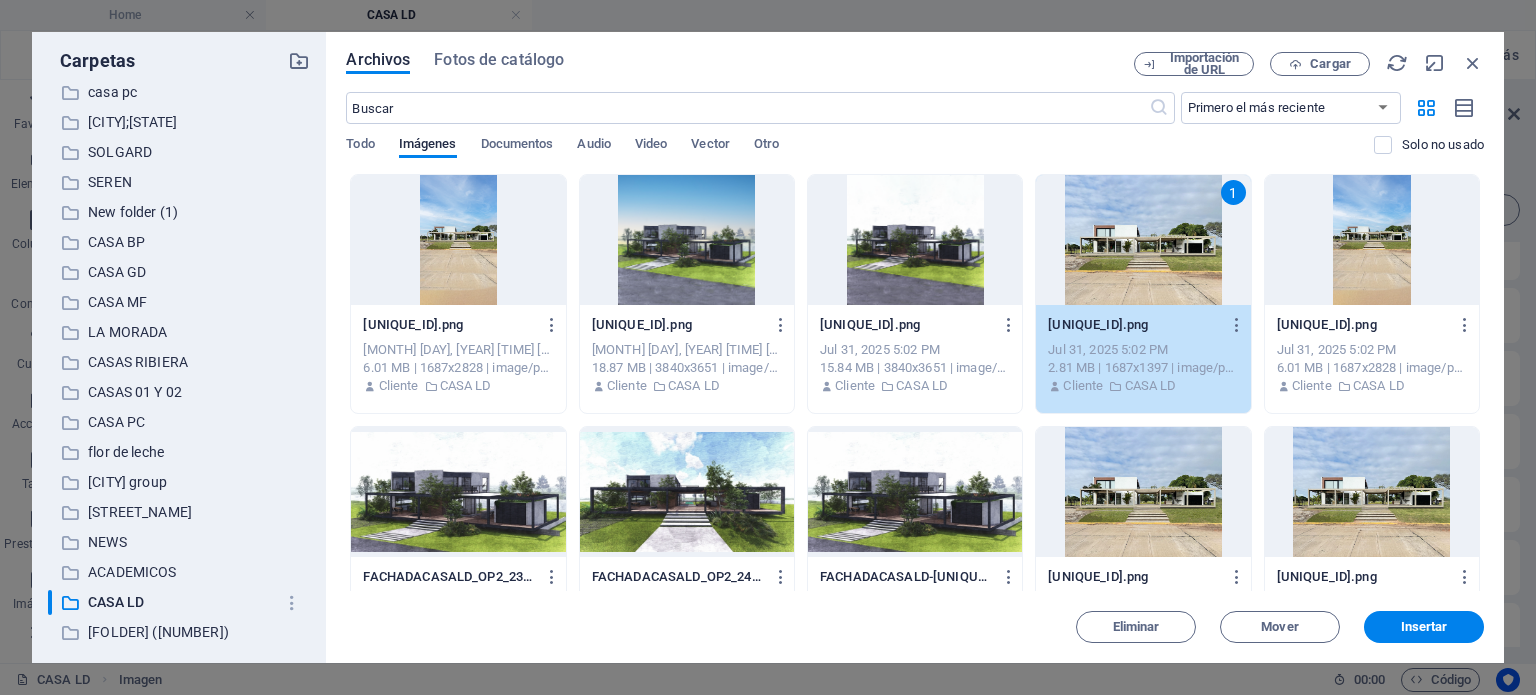 drag, startPoint x: 1383, startPoint y: 634, endPoint x: 1355, endPoint y: 639, distance: 28.442924 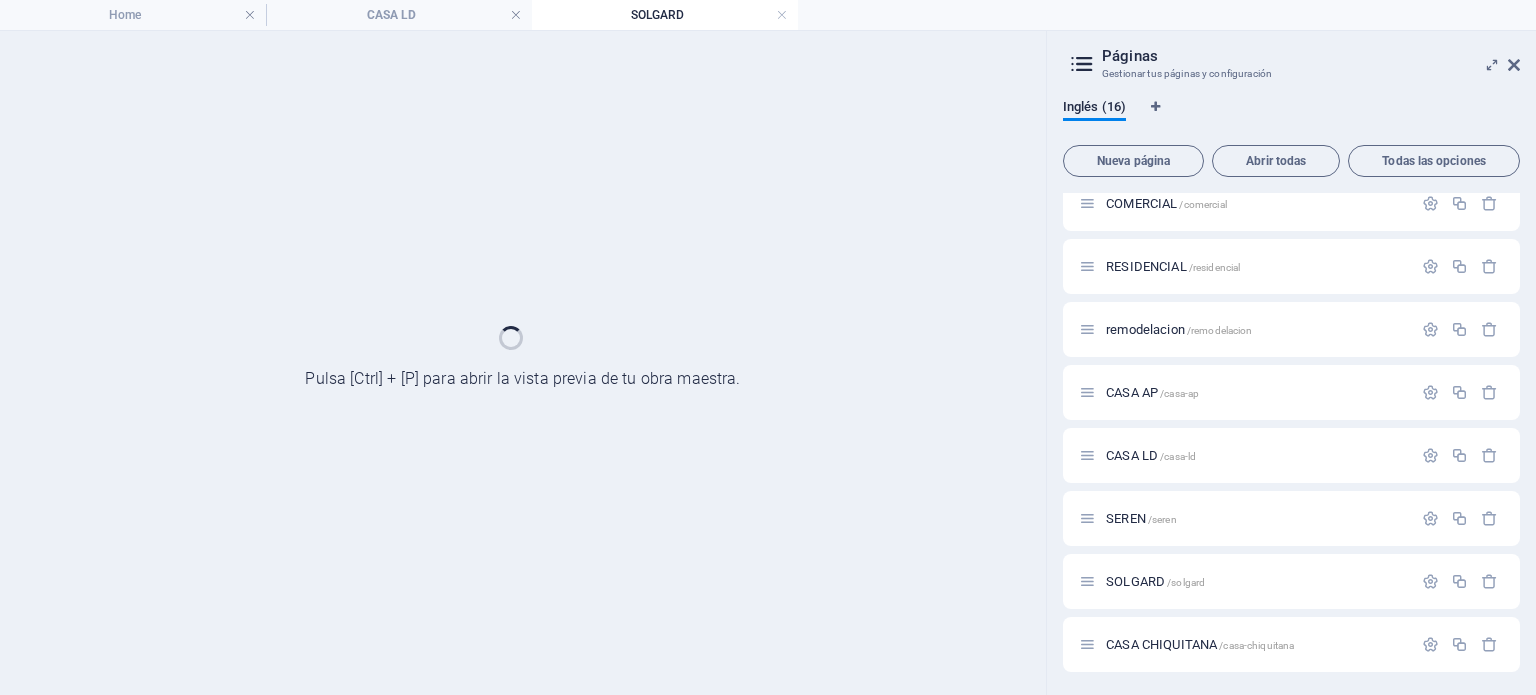 scroll, scrollTop: 0, scrollLeft: 0, axis: both 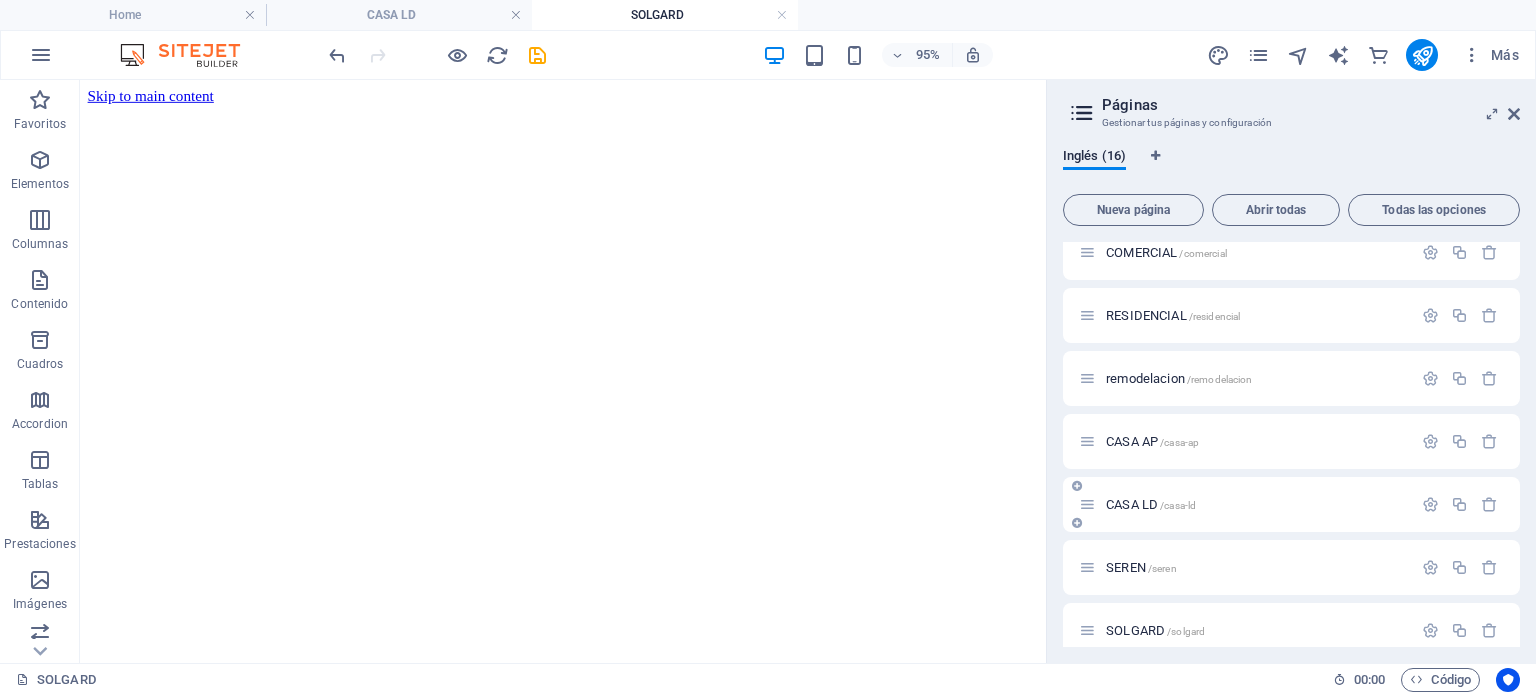 click on "[FOLDER] /[FOLDER]" at bounding box center (1151, 504) 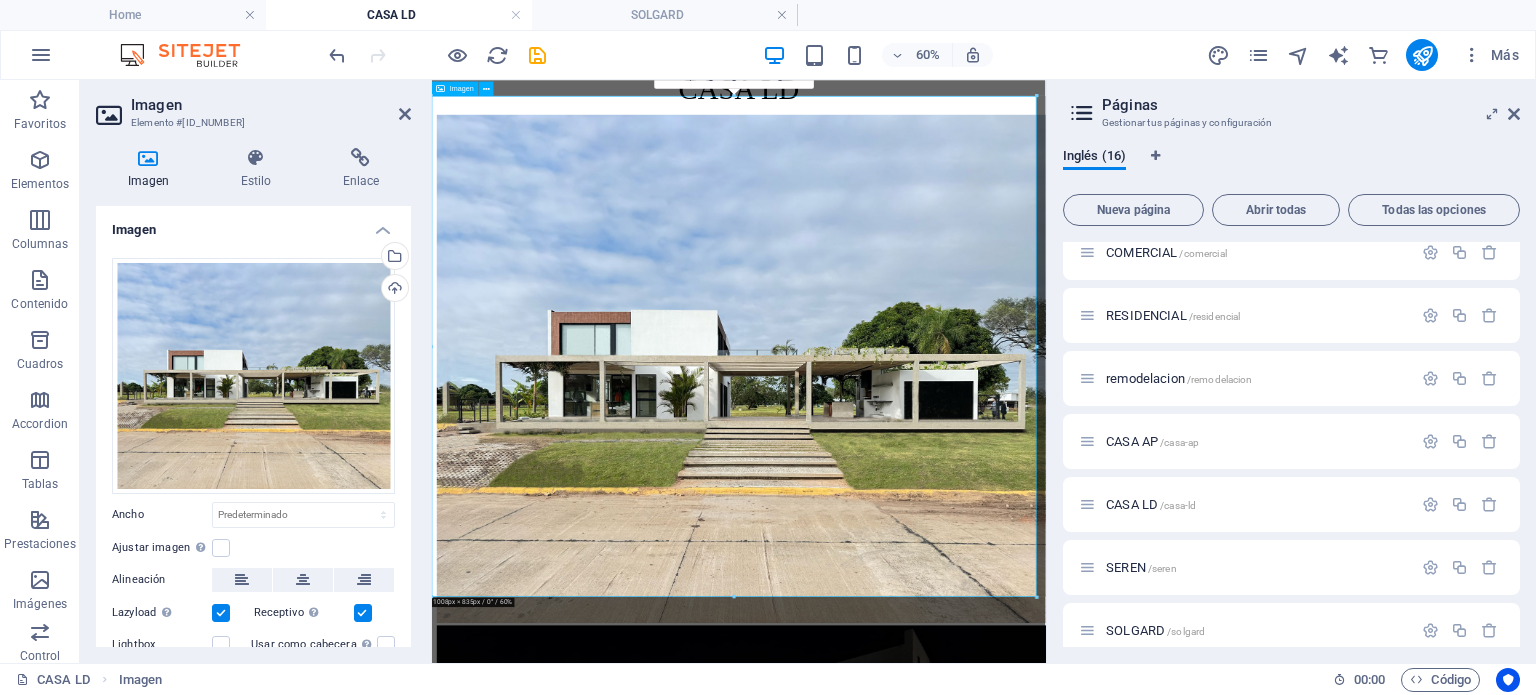 scroll, scrollTop: 764, scrollLeft: 0, axis: vertical 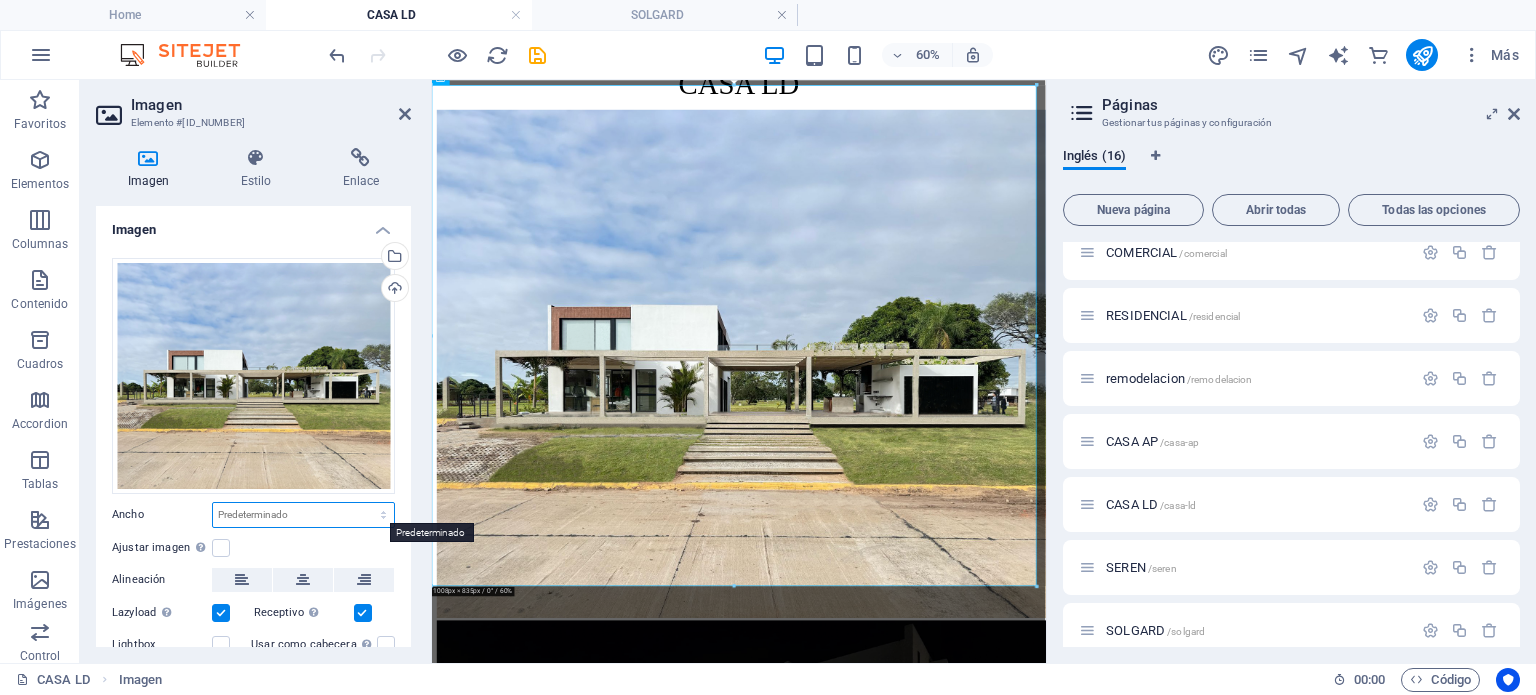 click on "Predeterminado automático px rem % em vh vw" at bounding box center [303, 515] 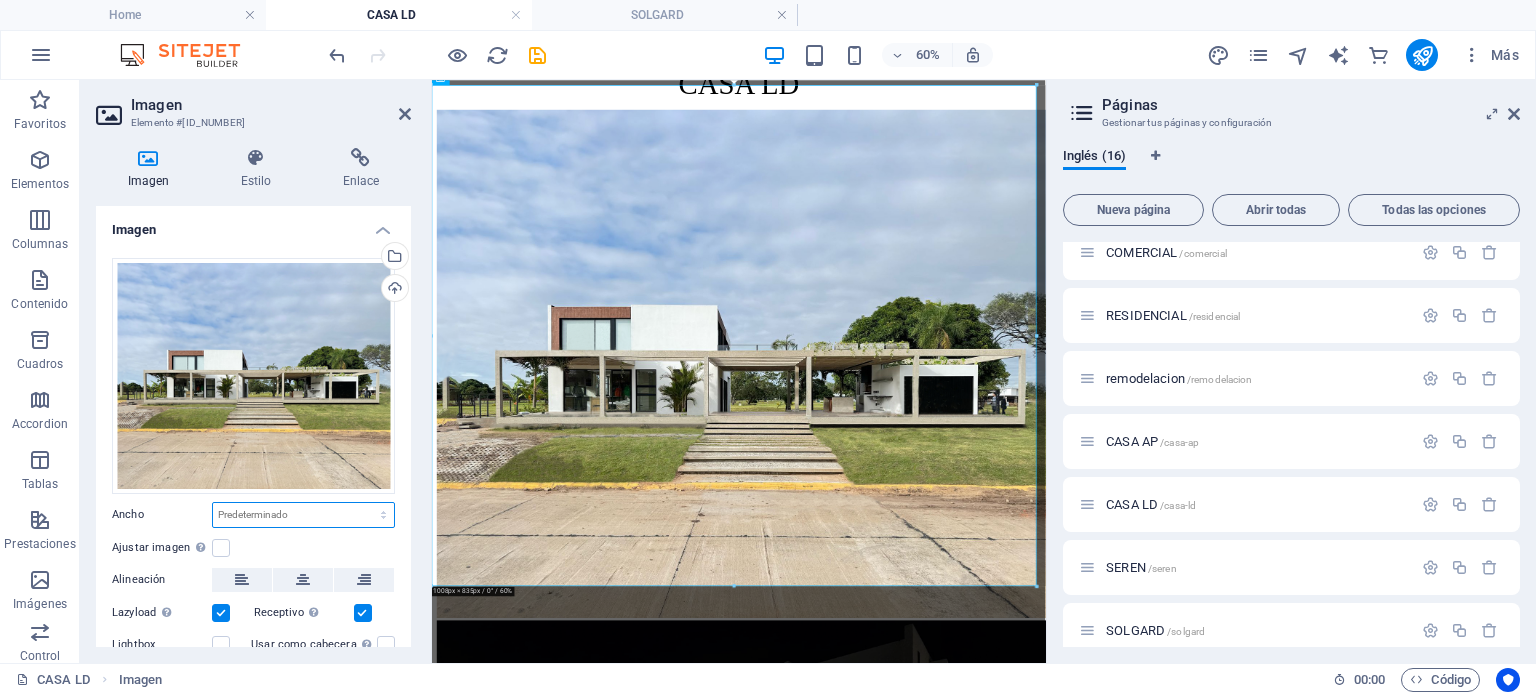 click on "Predeterminado automático px rem % em vh vw" at bounding box center [303, 515] 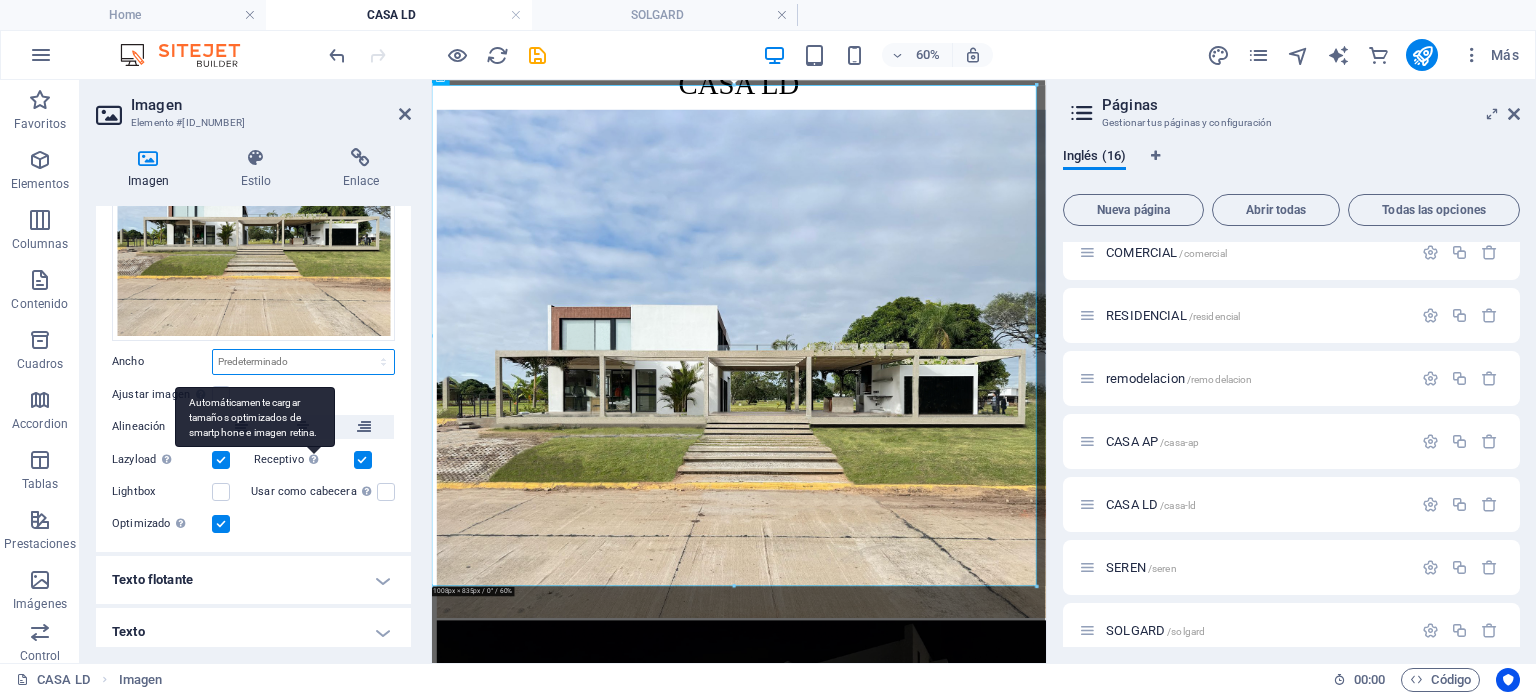 scroll, scrollTop: 157, scrollLeft: 0, axis: vertical 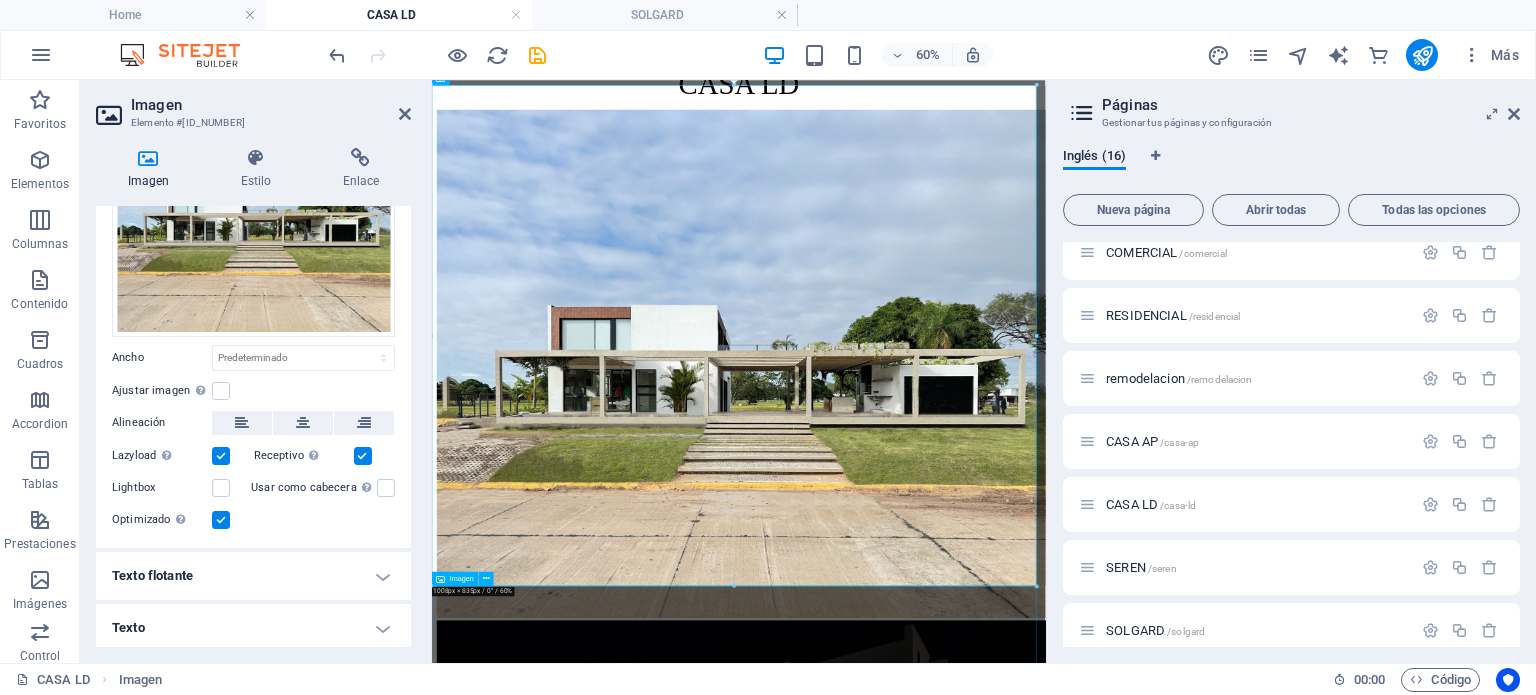 click at bounding box center (943, 1187) 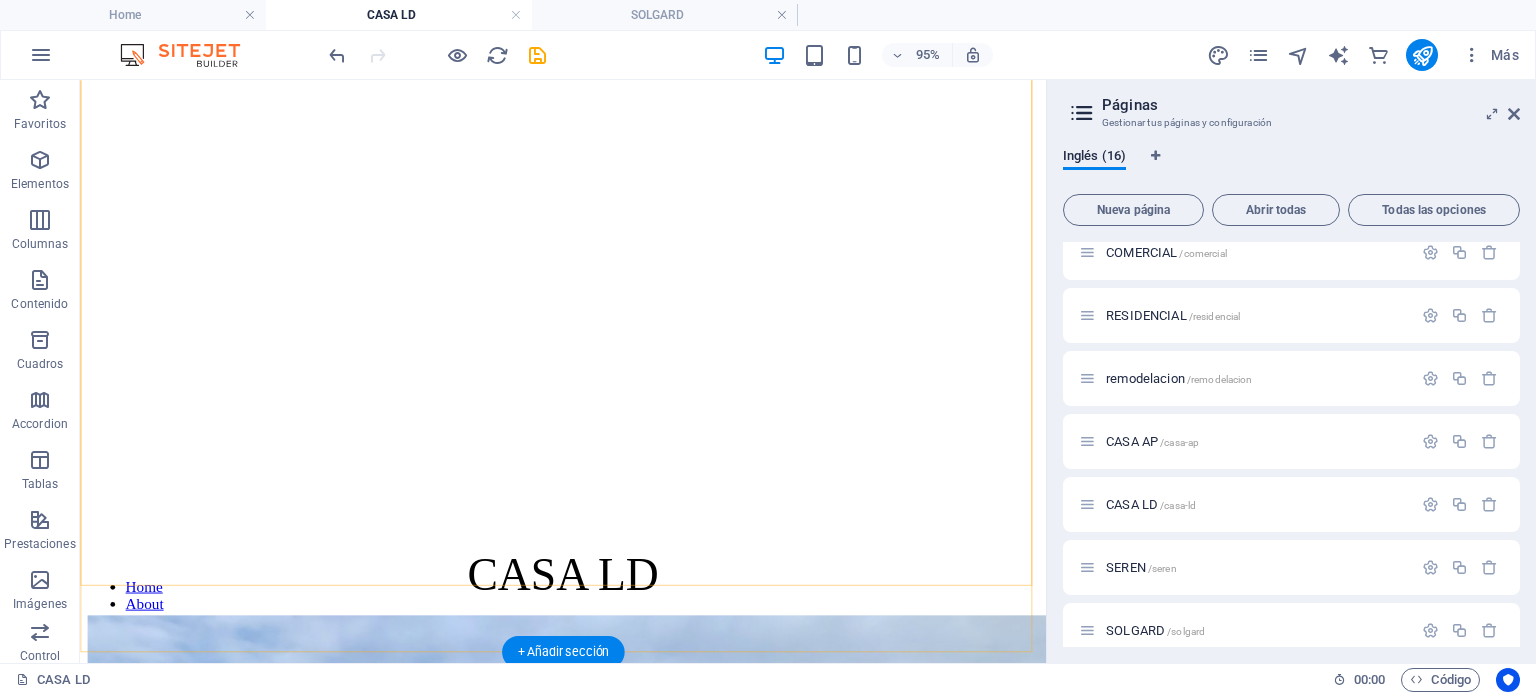 scroll, scrollTop: 300, scrollLeft: 0, axis: vertical 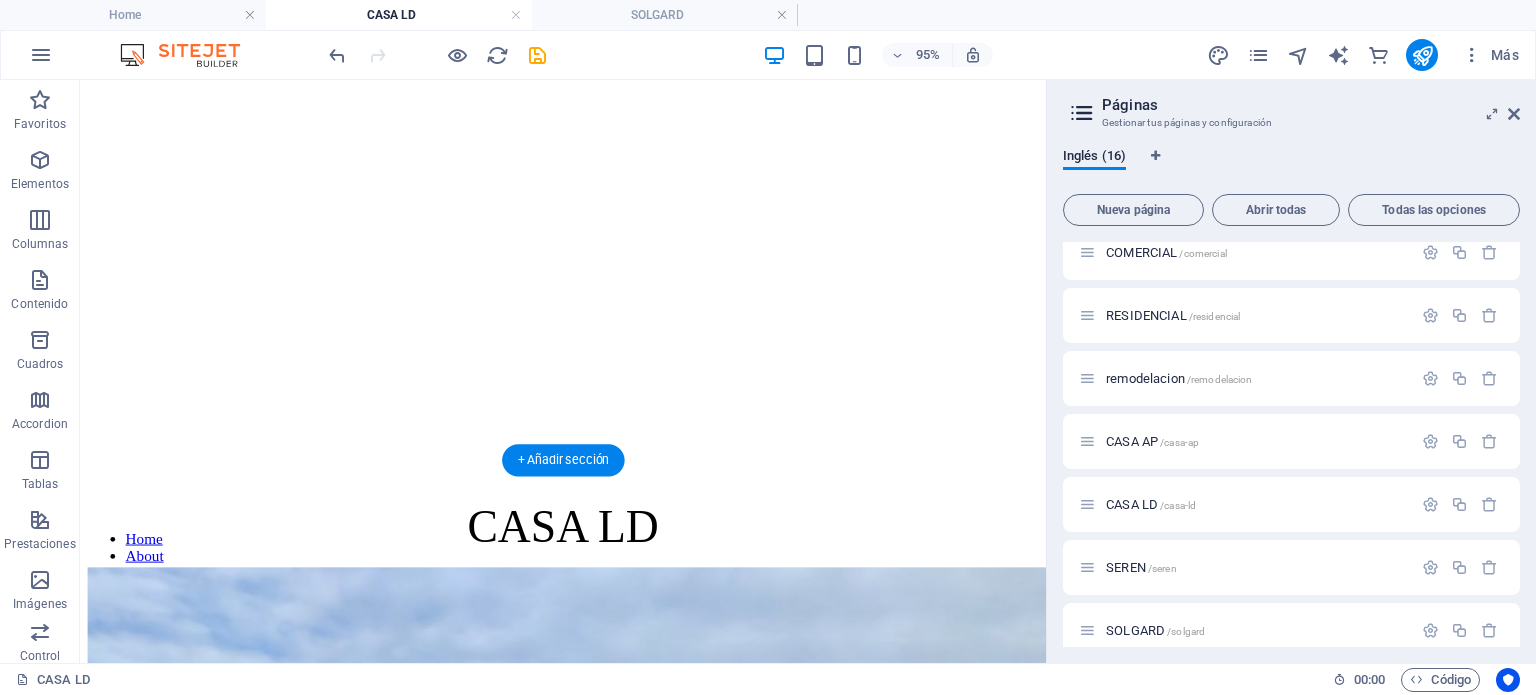 click at bounding box center (588, 31) 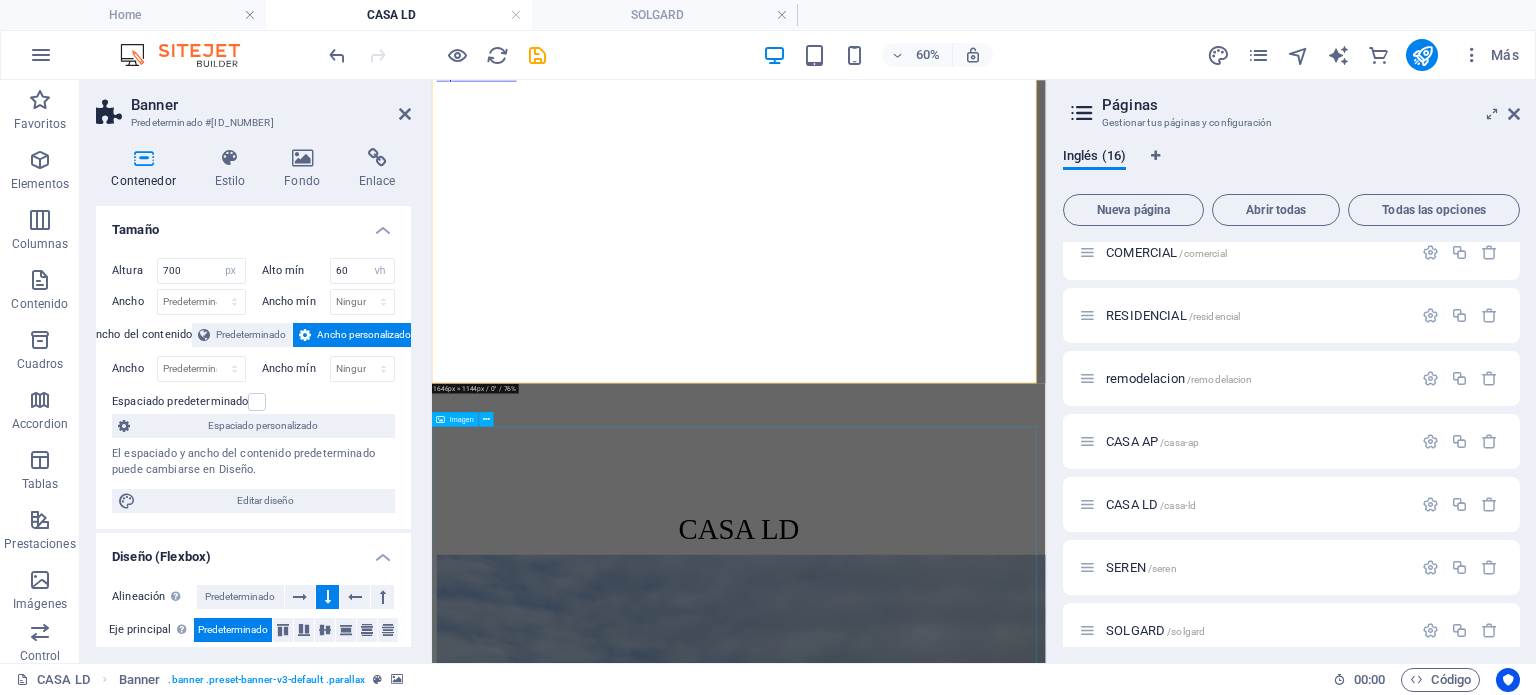 scroll, scrollTop: 0, scrollLeft: 0, axis: both 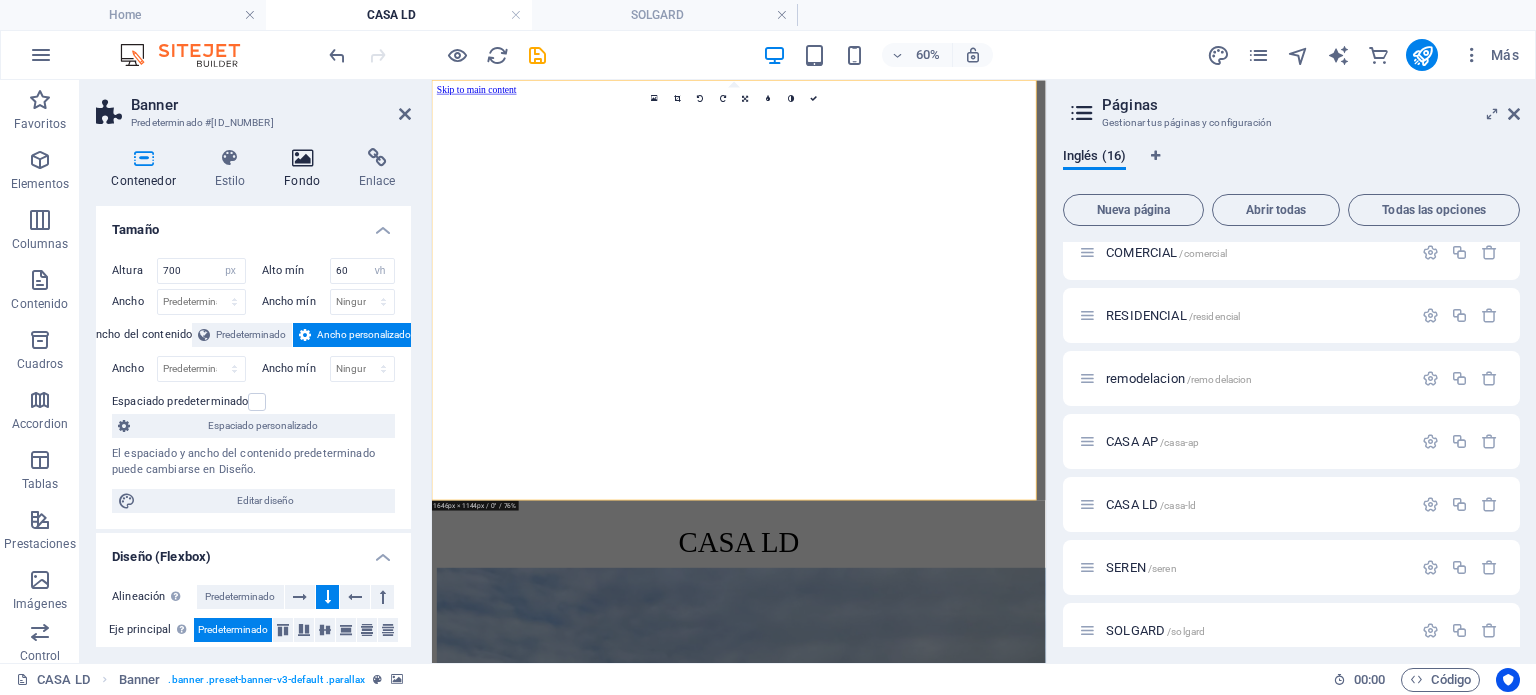 click at bounding box center (302, 158) 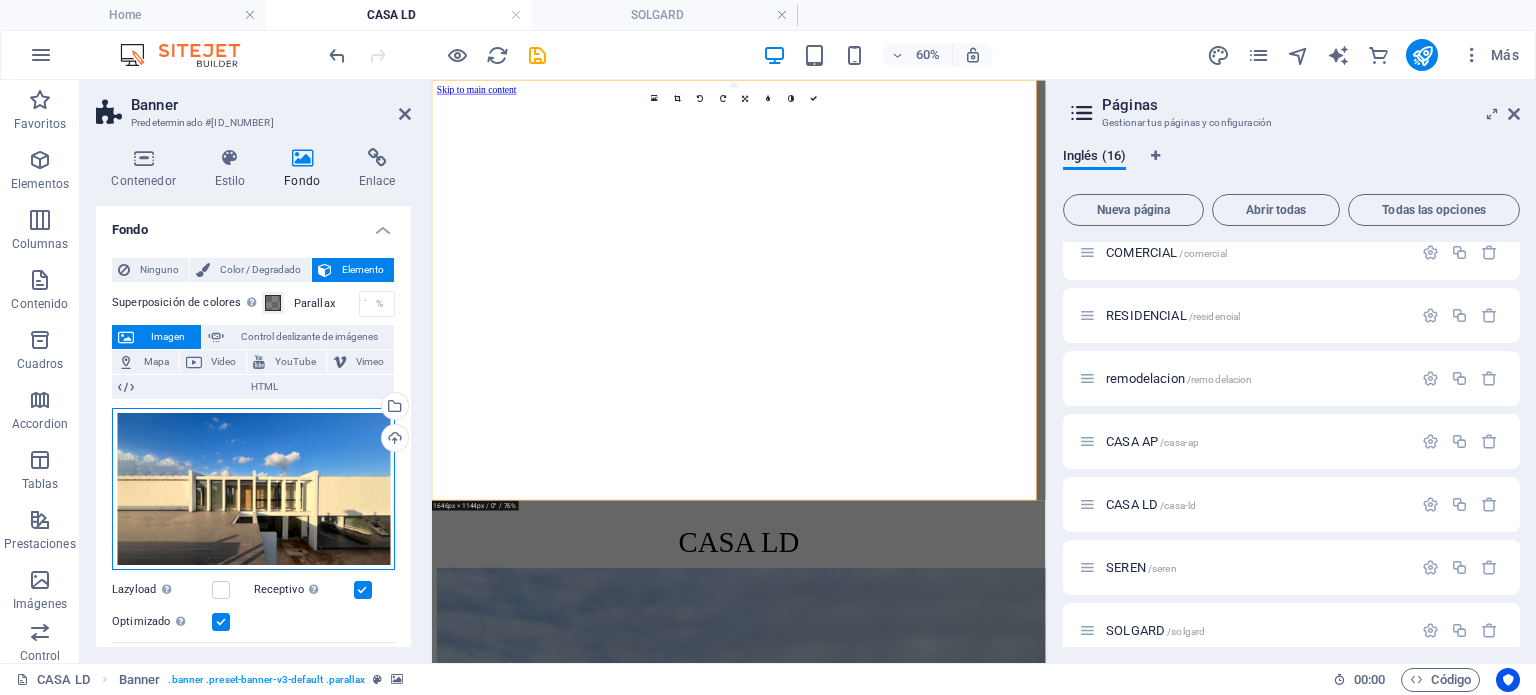 click on "Arrastra archivos aquí, haz clic para escoger archivos o  selecciona archivos de Archivos o de nuestra galería gratuita de fotos y vídeos" at bounding box center (253, 489) 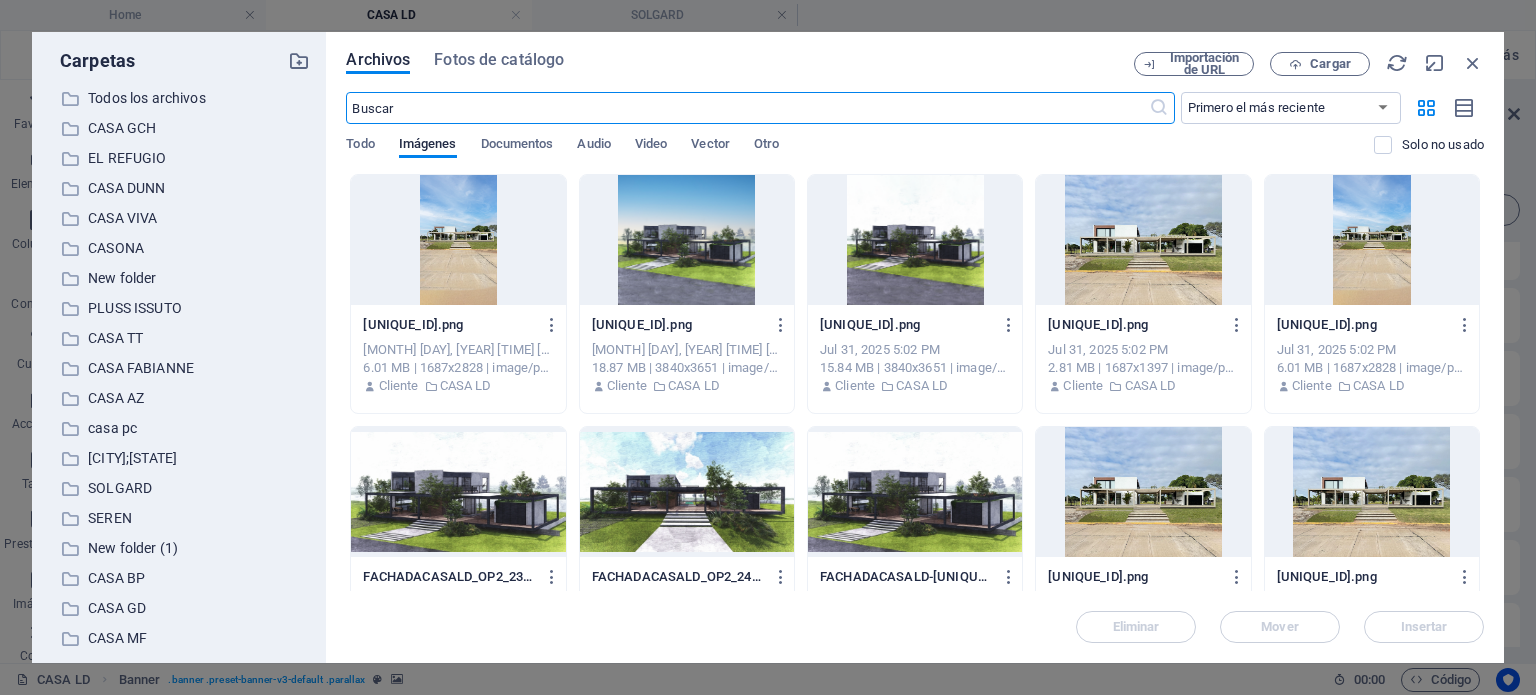 click at bounding box center (915, 492) 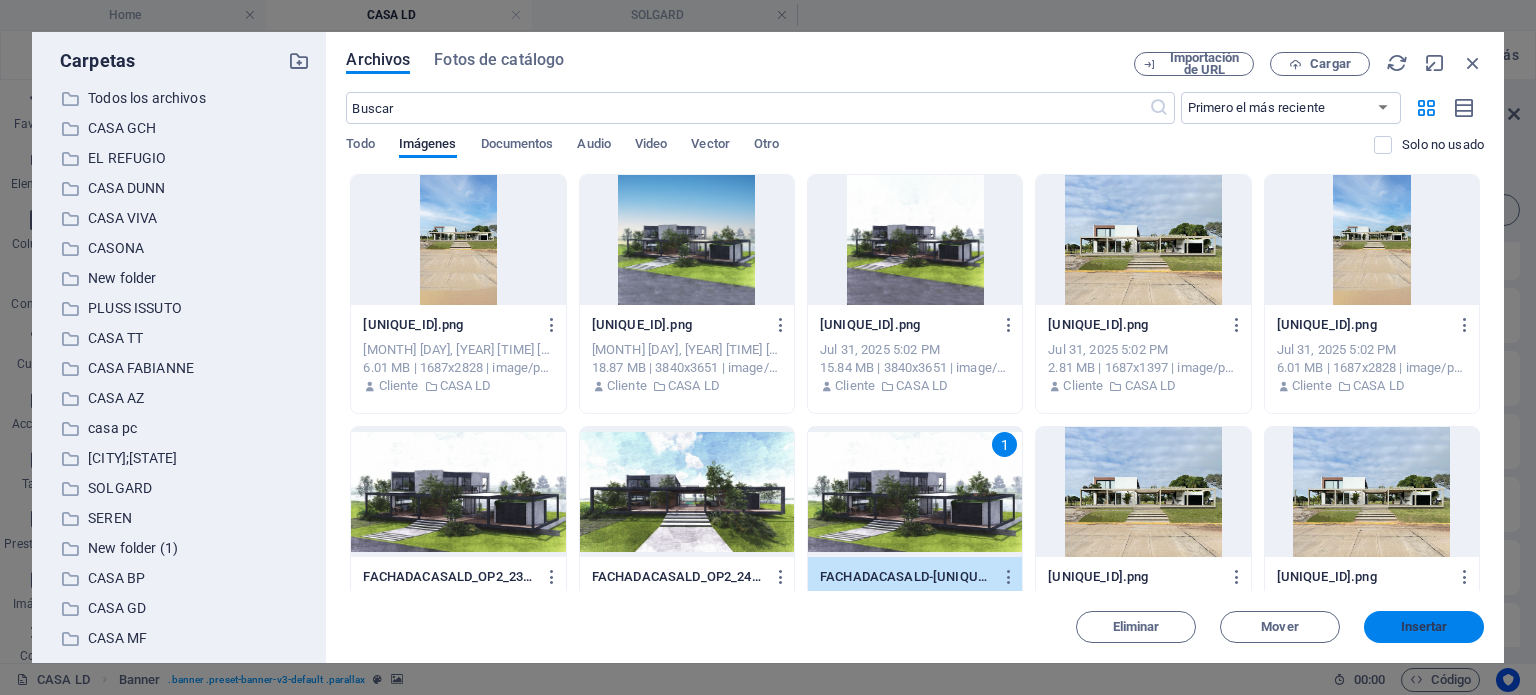 click on "Insertar" at bounding box center [1424, 627] 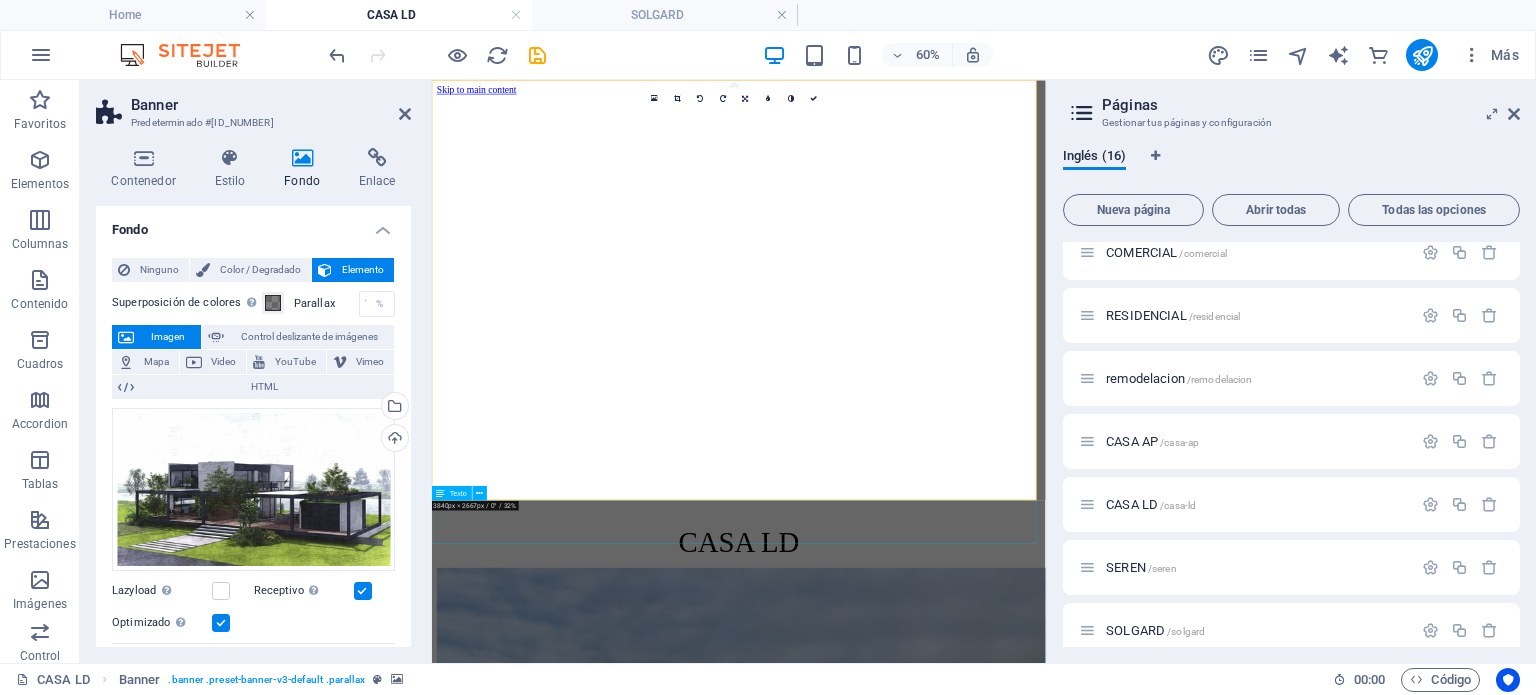 click on "CASA LD" at bounding box center (943, 849) 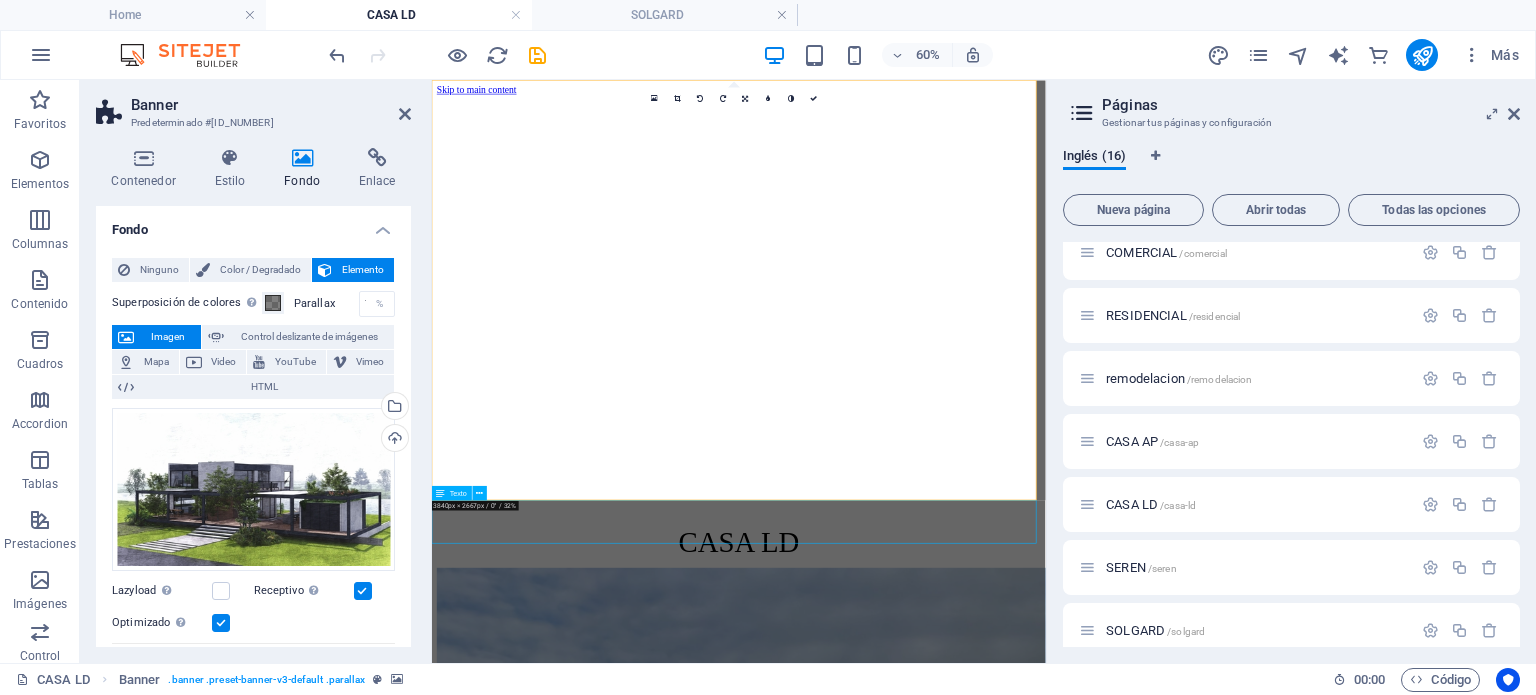 click on "CASA LD" at bounding box center [943, 849] 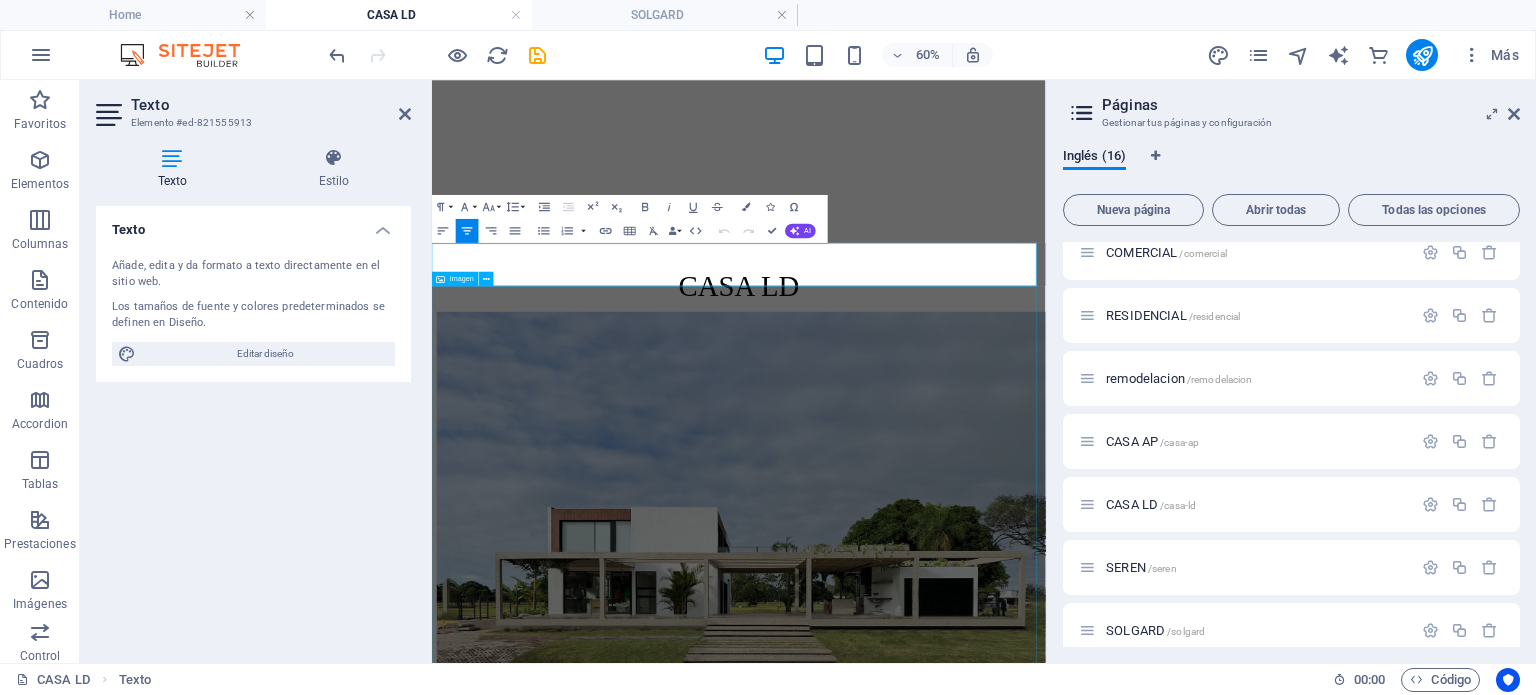 click at bounding box center (943, 890) 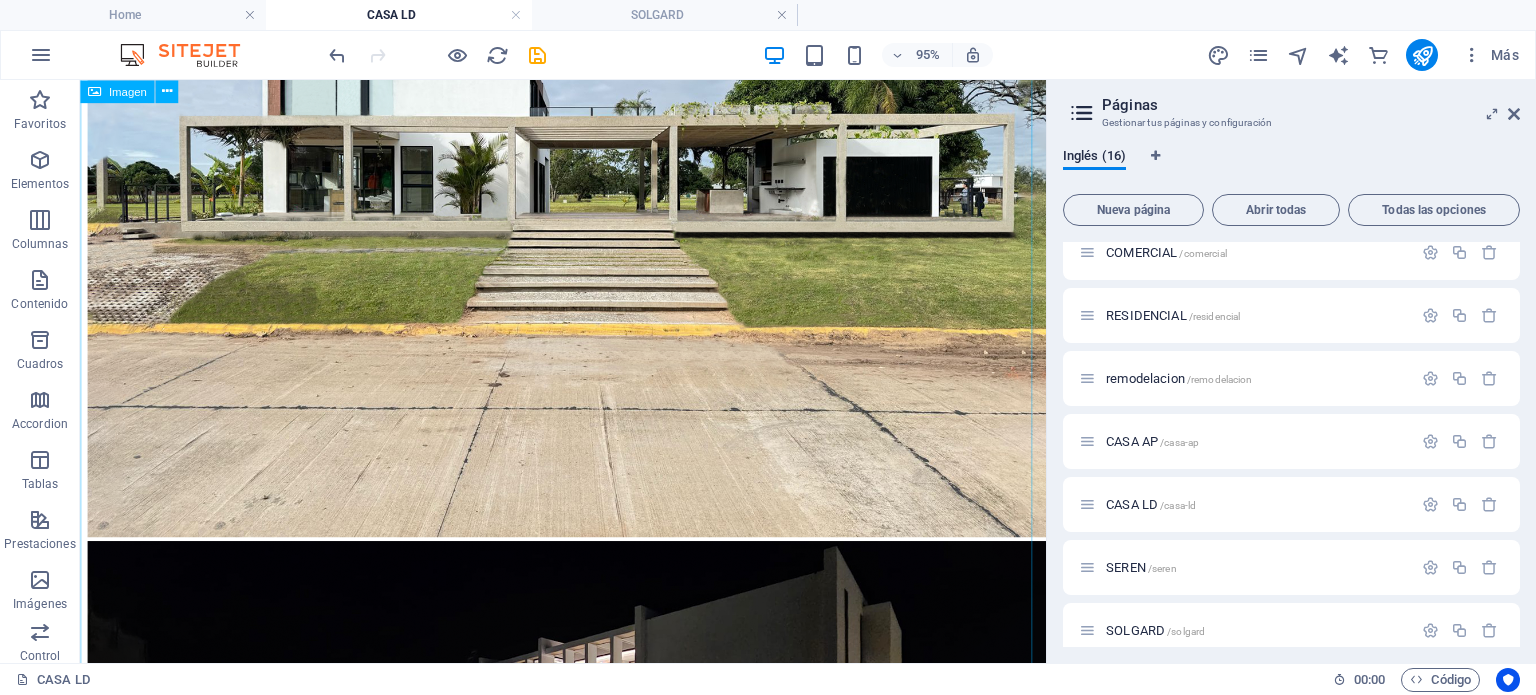 scroll, scrollTop: 1200, scrollLeft: 0, axis: vertical 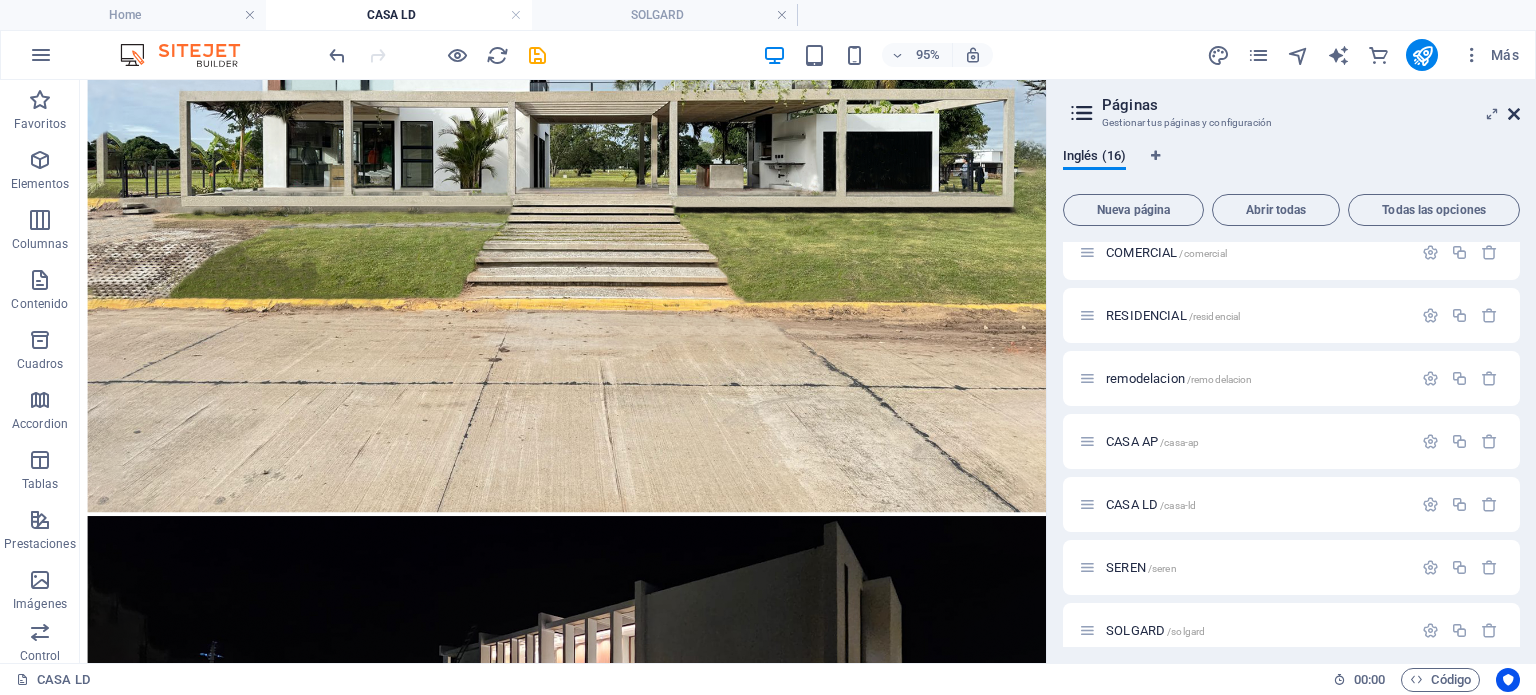 click at bounding box center [1514, 114] 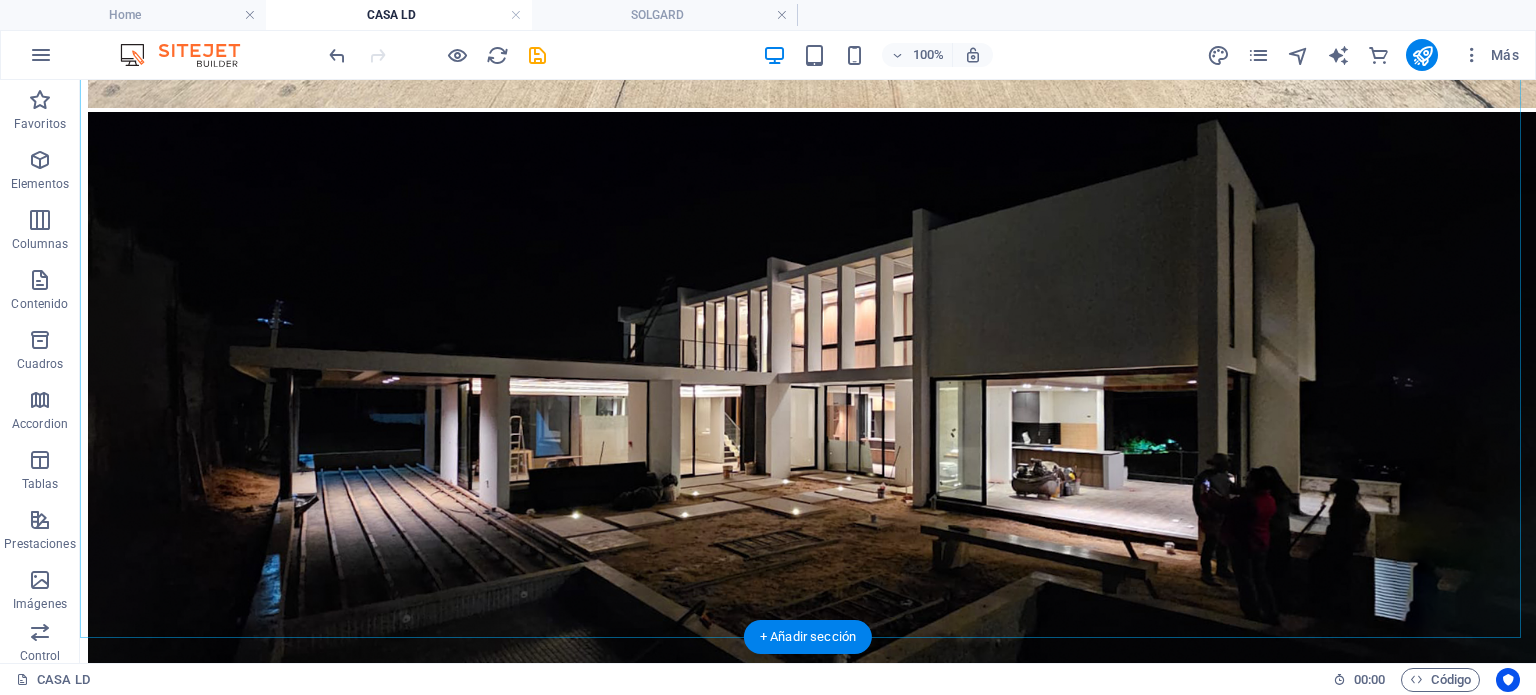 scroll, scrollTop: 2000, scrollLeft: 0, axis: vertical 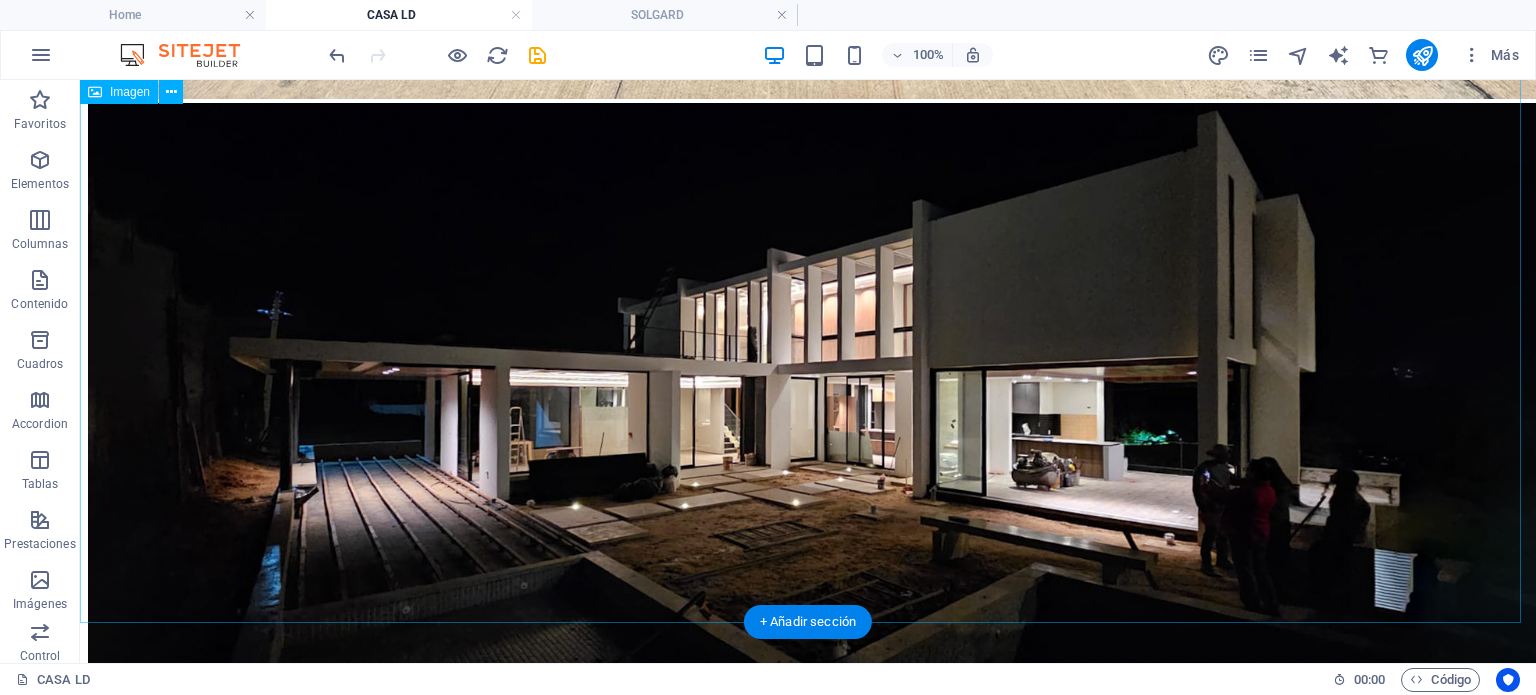 click at bounding box center [808, 397] 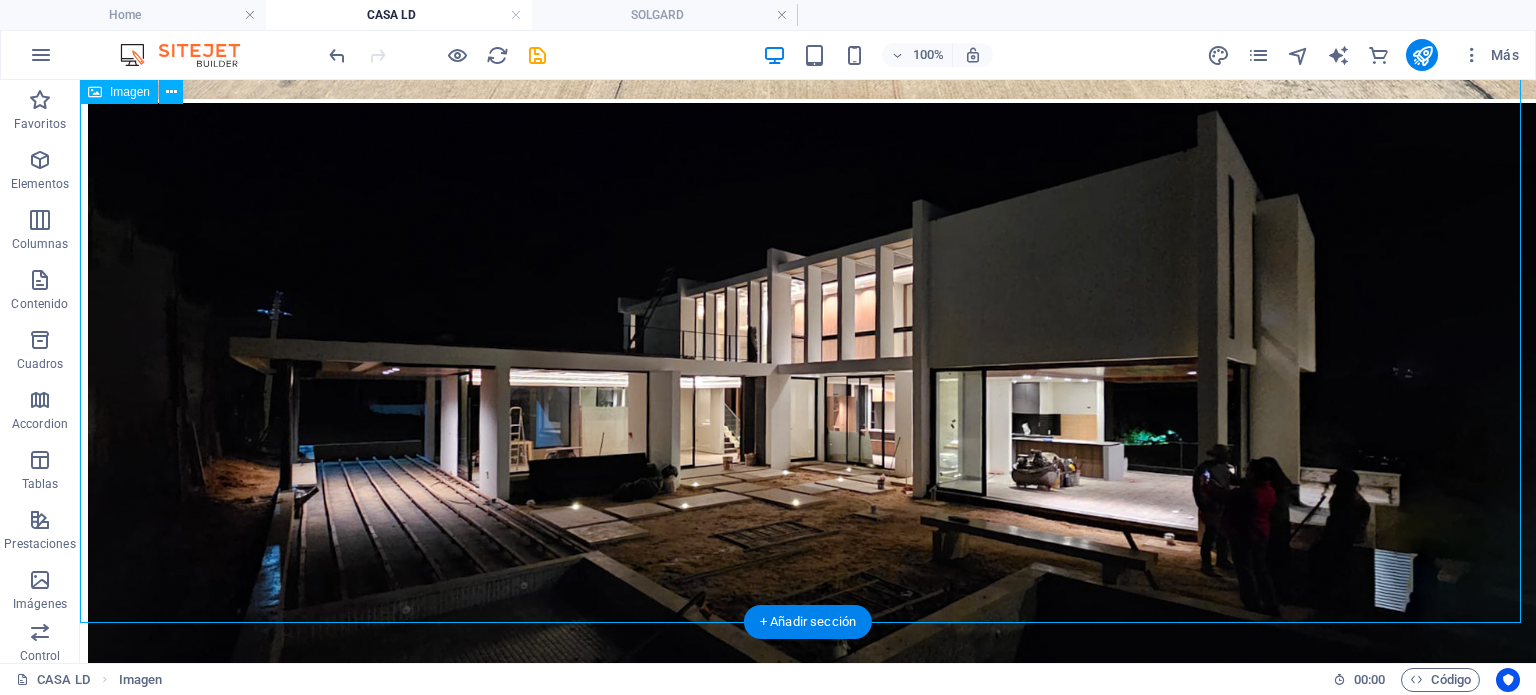 click at bounding box center [808, 397] 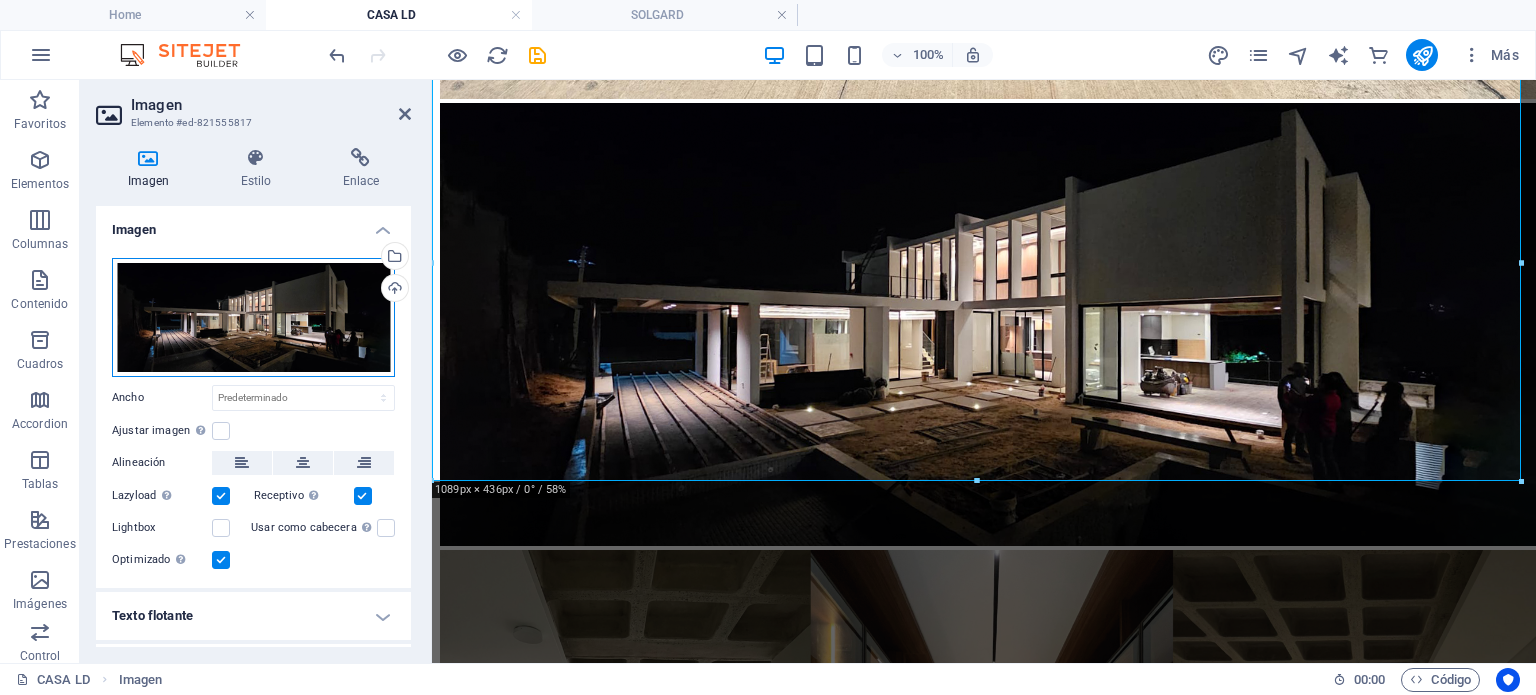 click on "Arrastra archivos aquí, haz clic para escoger archivos o  selecciona archivos de Archivos o de nuestra galería gratuita de fotos y vídeos" at bounding box center [253, 317] 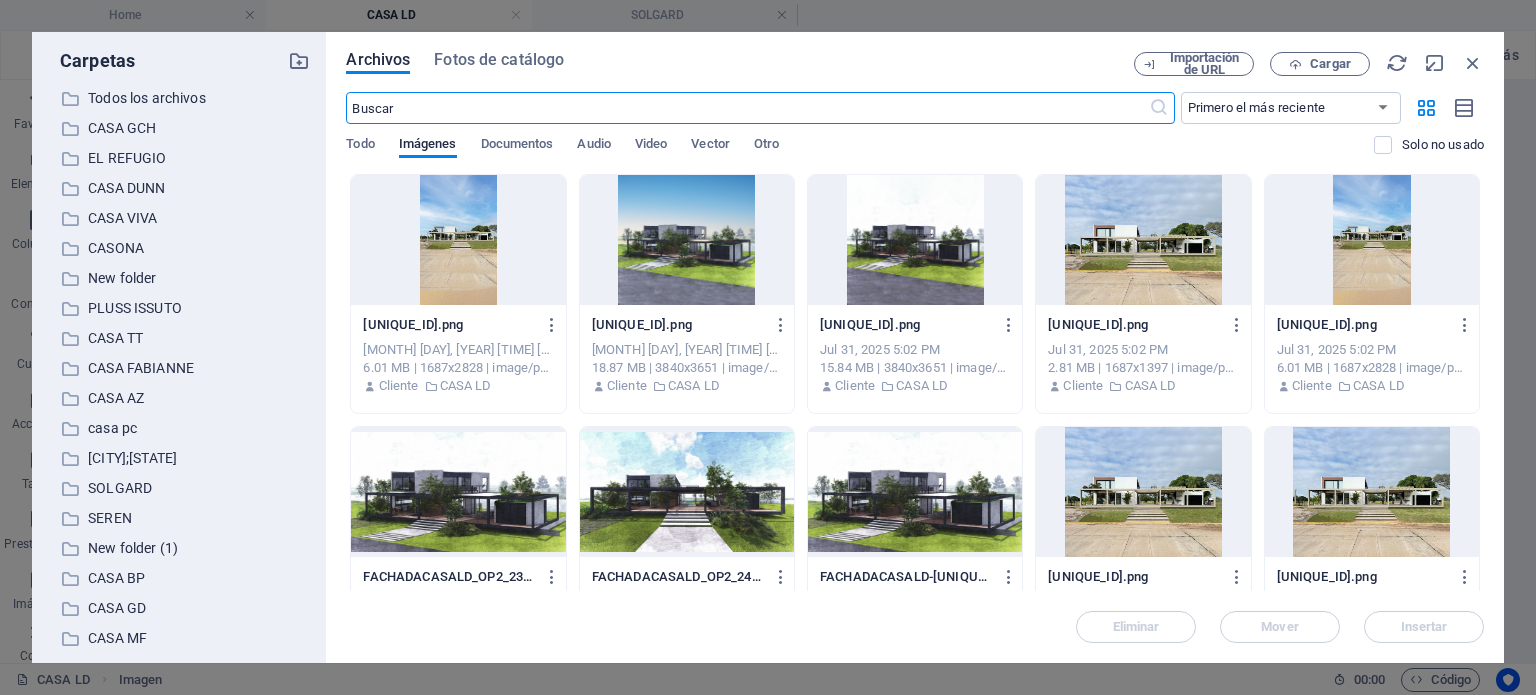 scroll, scrollTop: 1641, scrollLeft: 0, axis: vertical 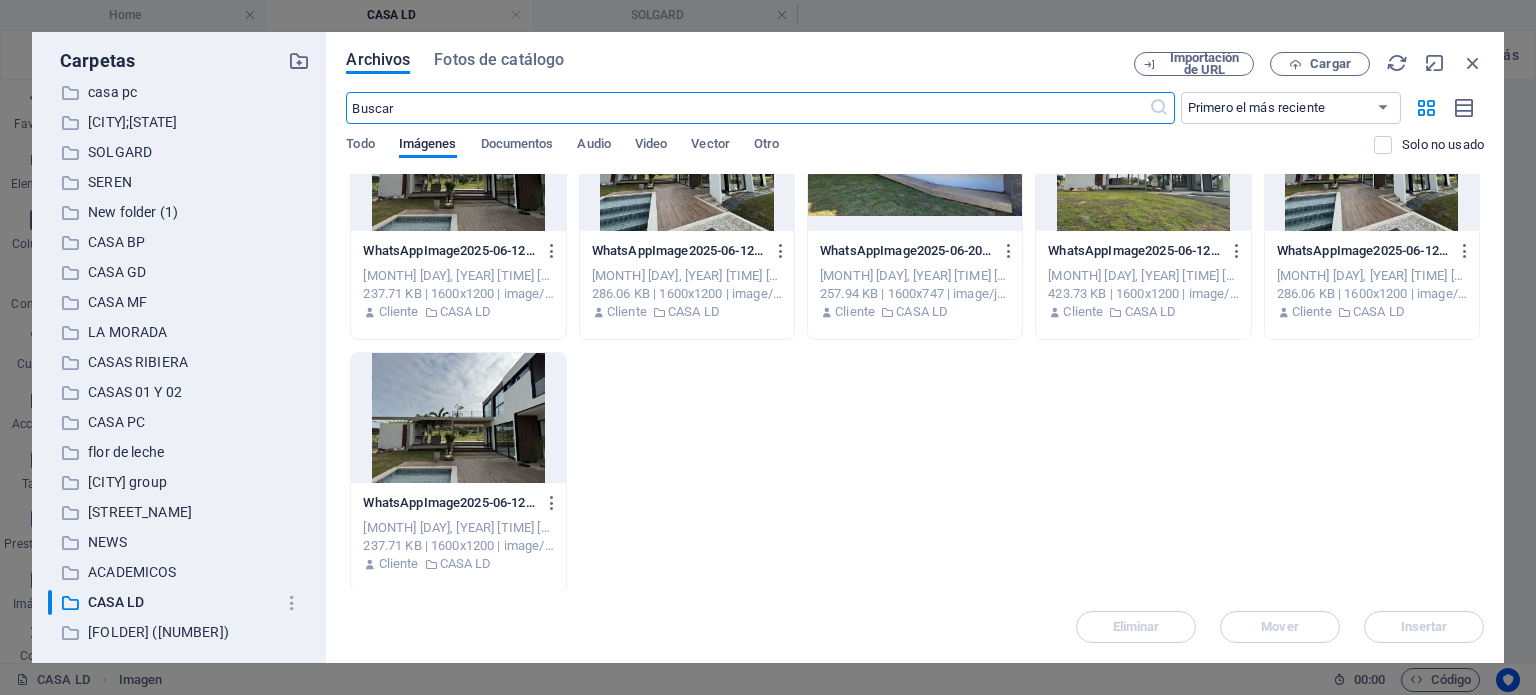 click at bounding box center (458, 418) 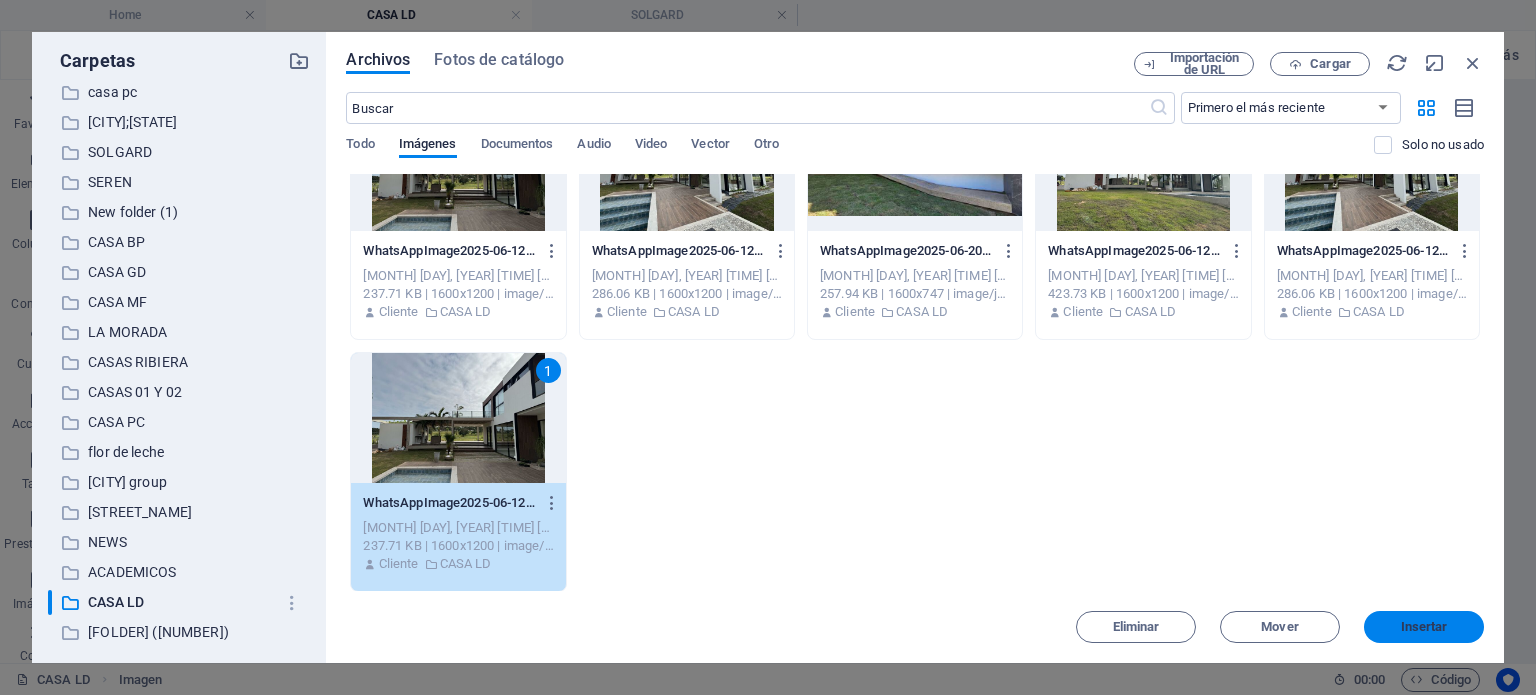 click on "Insertar" at bounding box center (1424, 627) 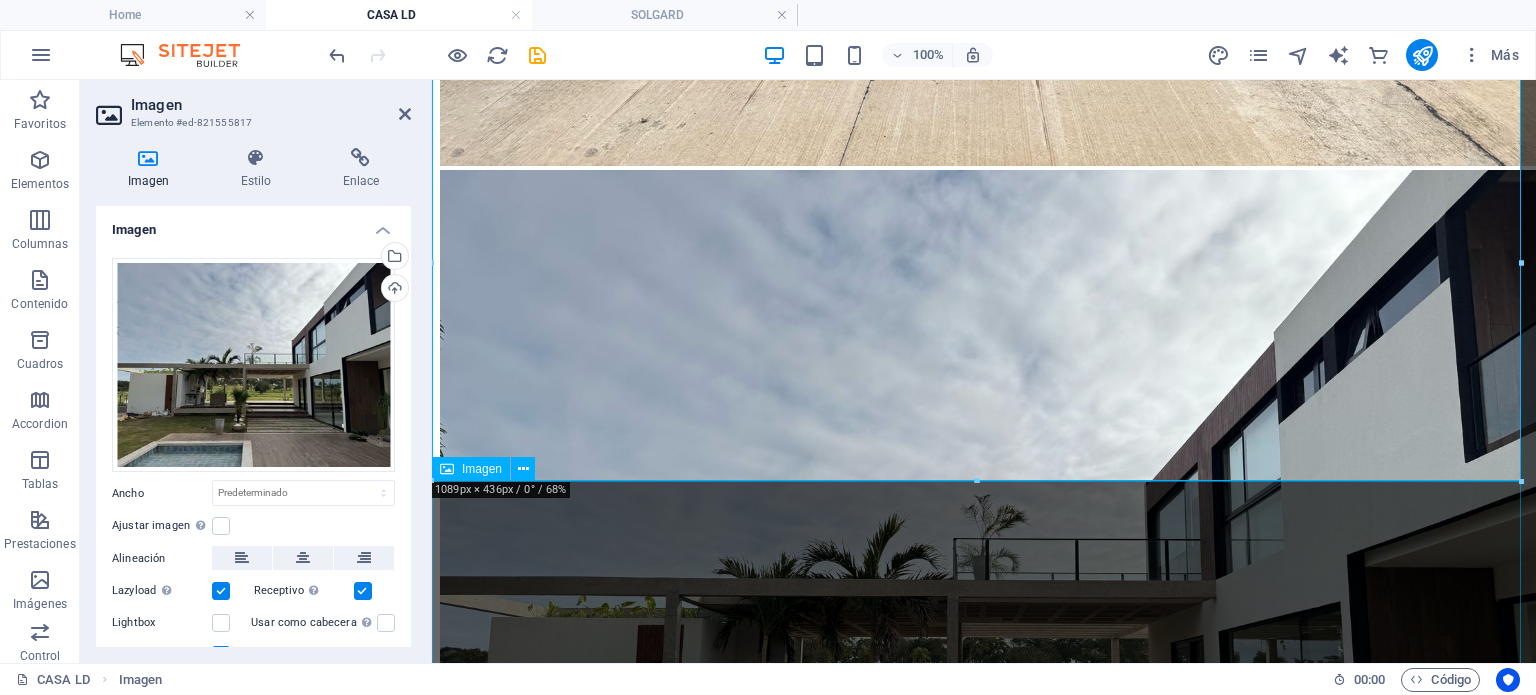 scroll, scrollTop: 1708, scrollLeft: 0, axis: vertical 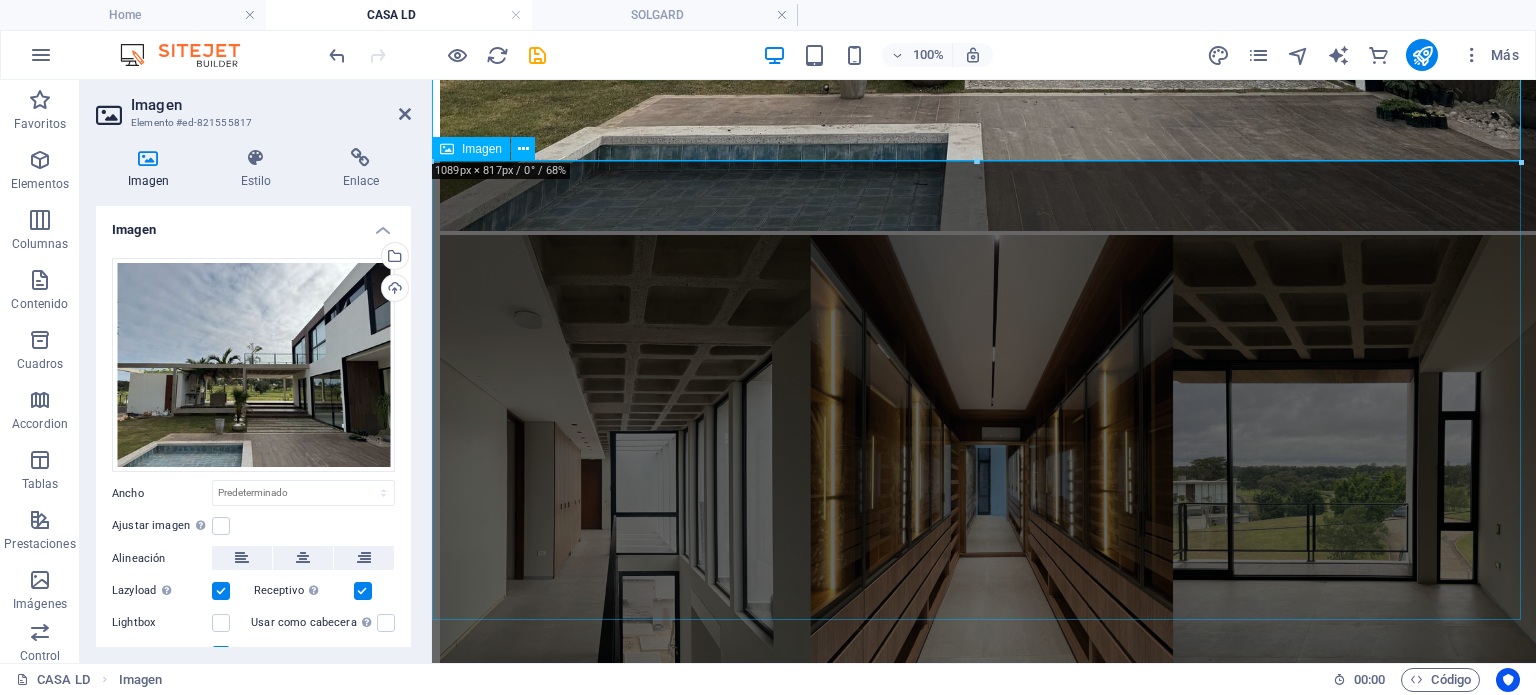 click at bounding box center [984, 484] 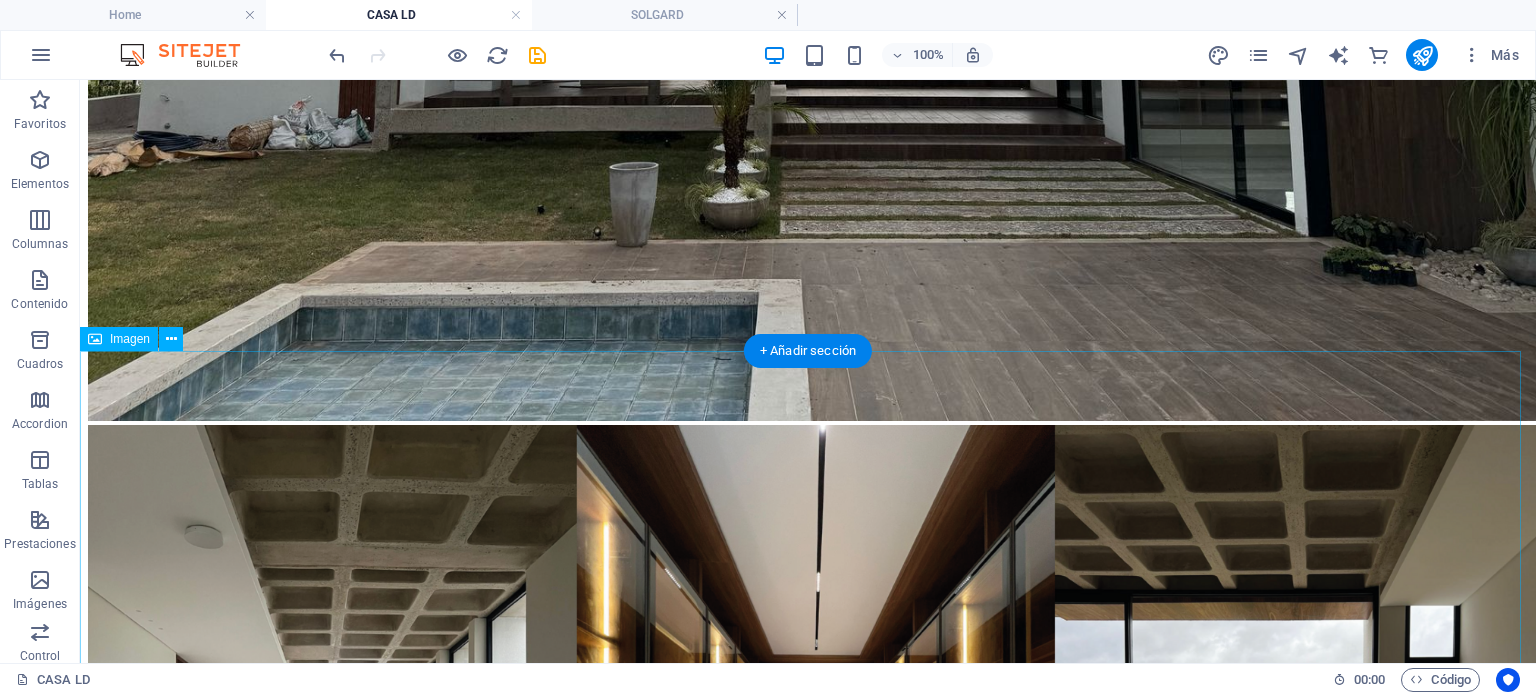 scroll, scrollTop: 2800, scrollLeft: 0, axis: vertical 